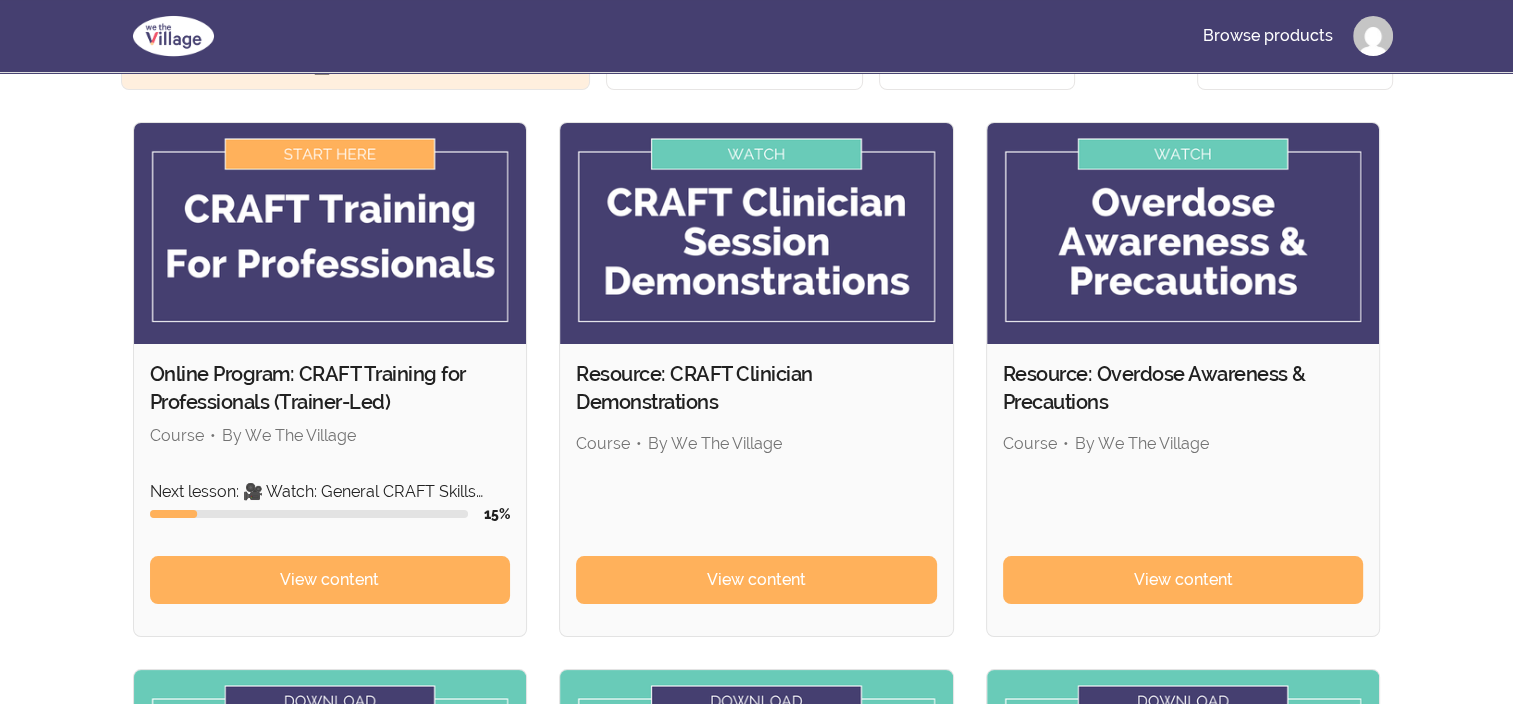 scroll, scrollTop: 200, scrollLeft: 0, axis: vertical 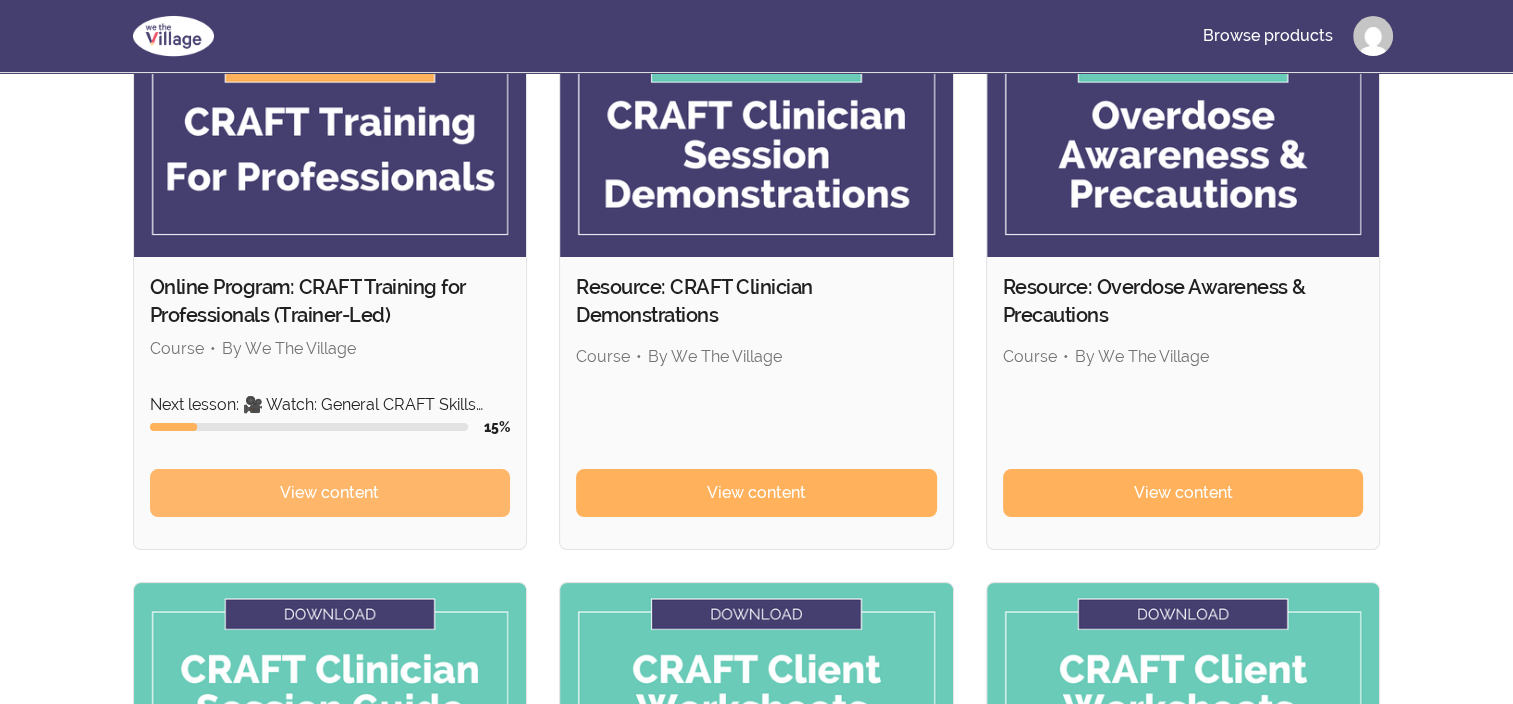 click on "View content" at bounding box center [329, 493] 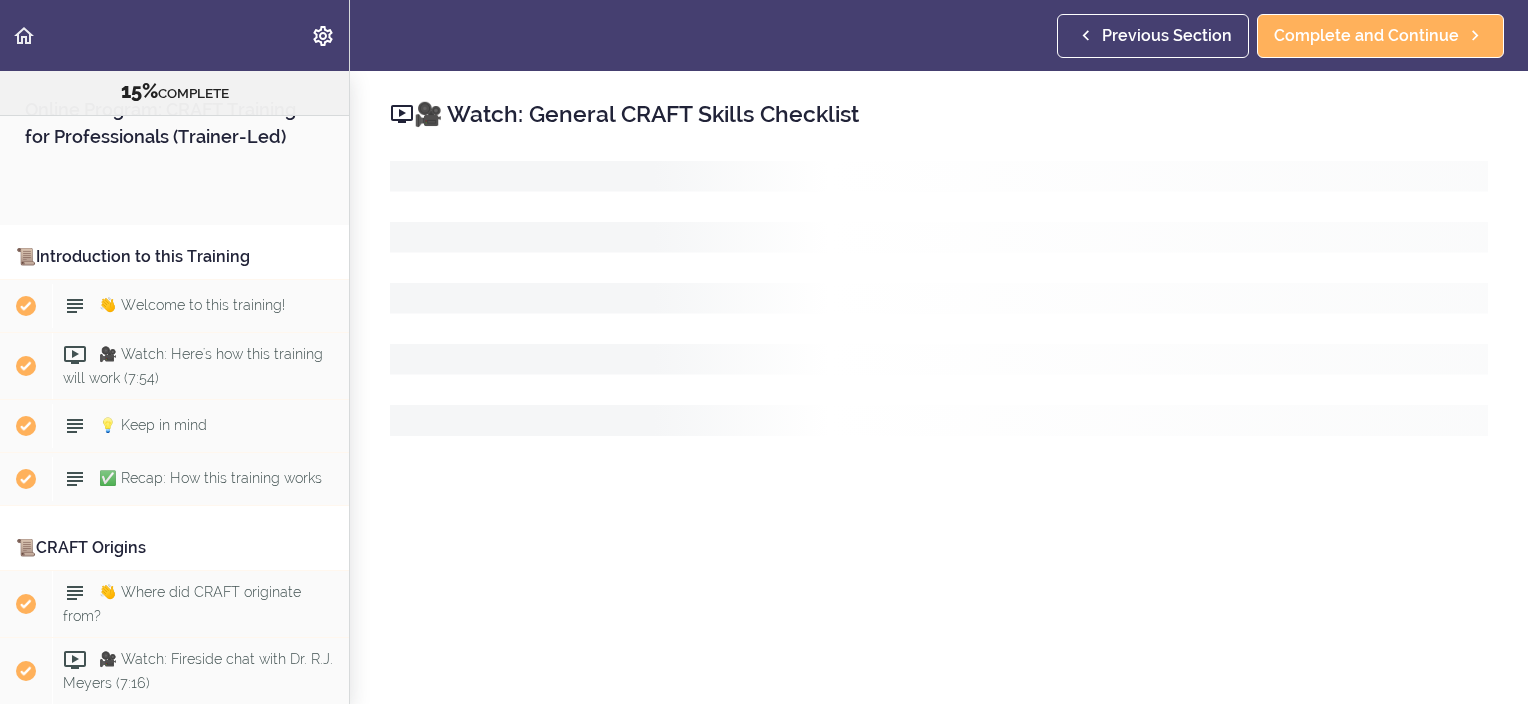 scroll, scrollTop: 0, scrollLeft: 0, axis: both 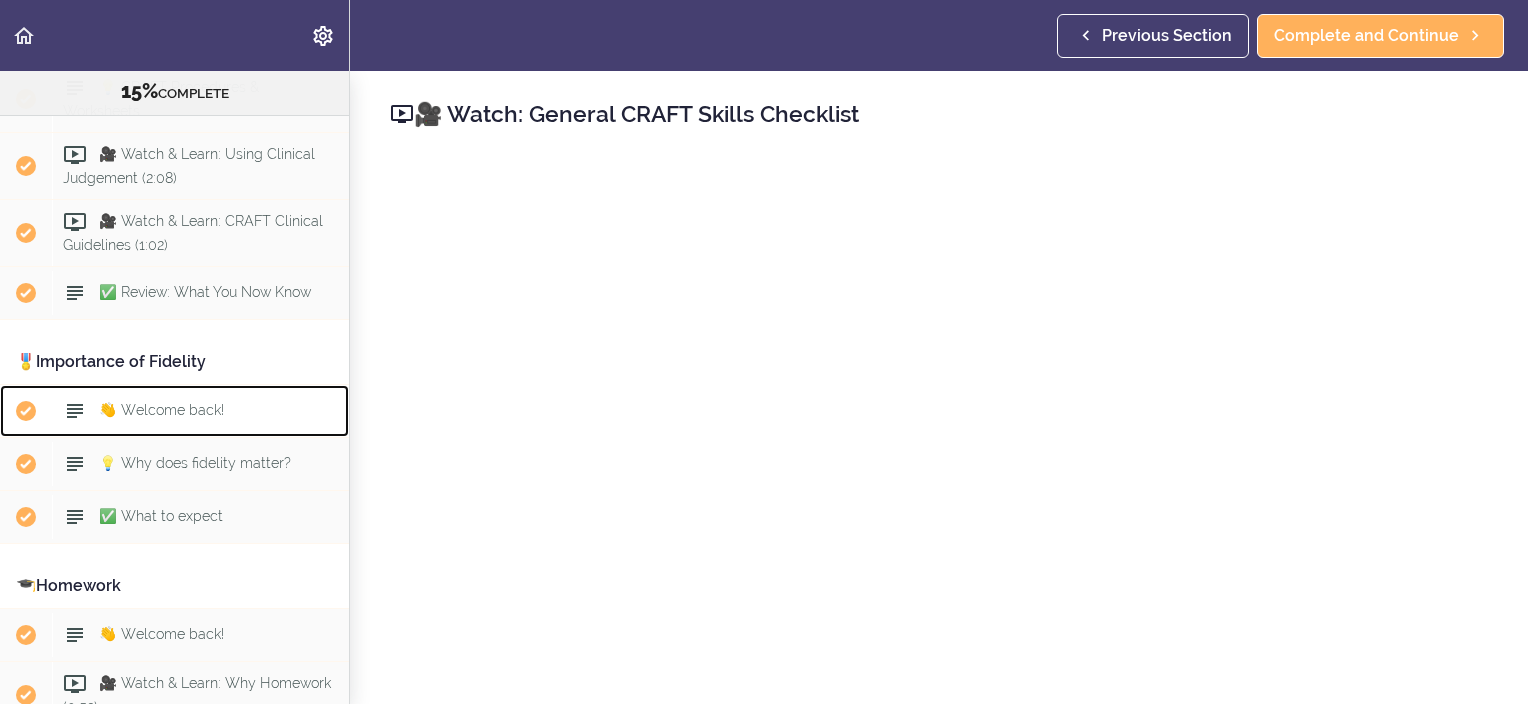 click on "👋 Welcome back!" at bounding box center [200, 411] 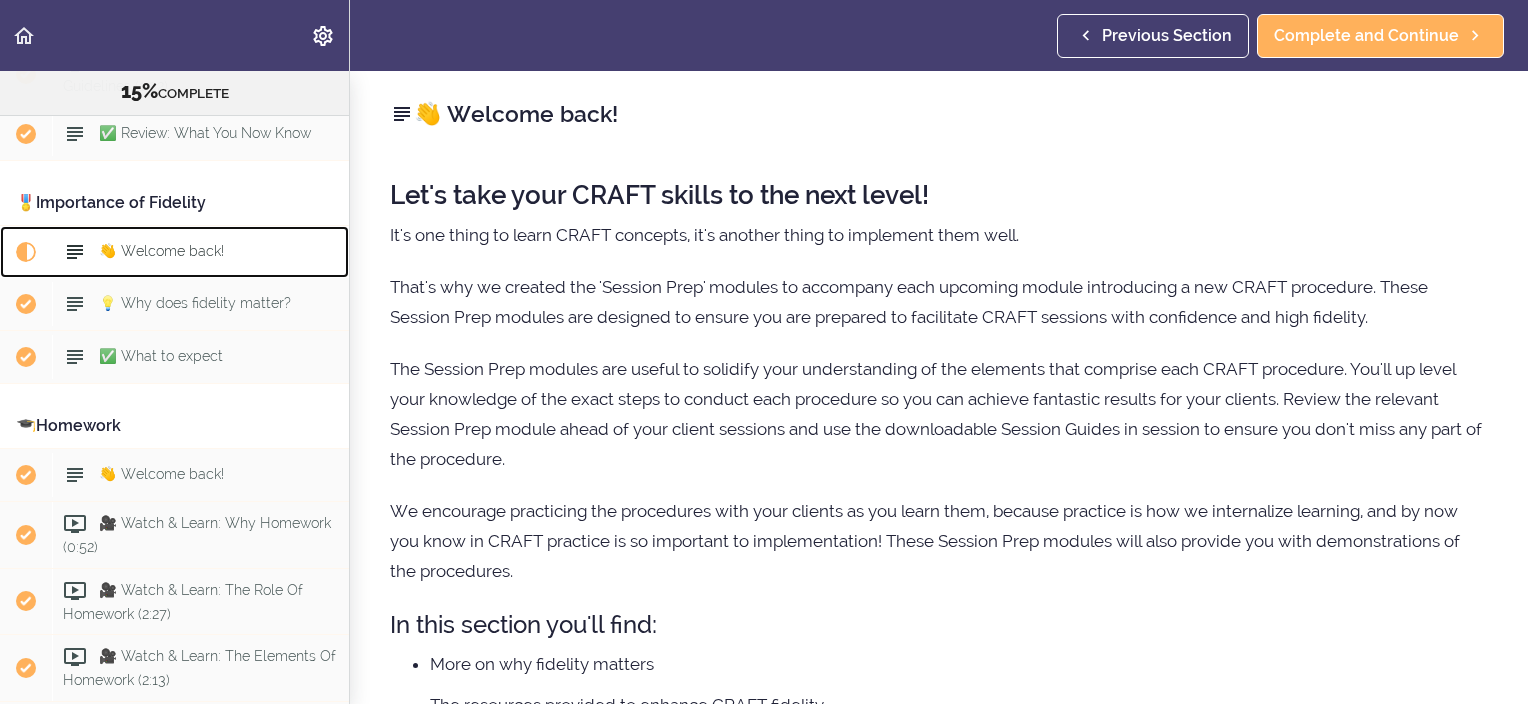 scroll, scrollTop: 1367, scrollLeft: 0, axis: vertical 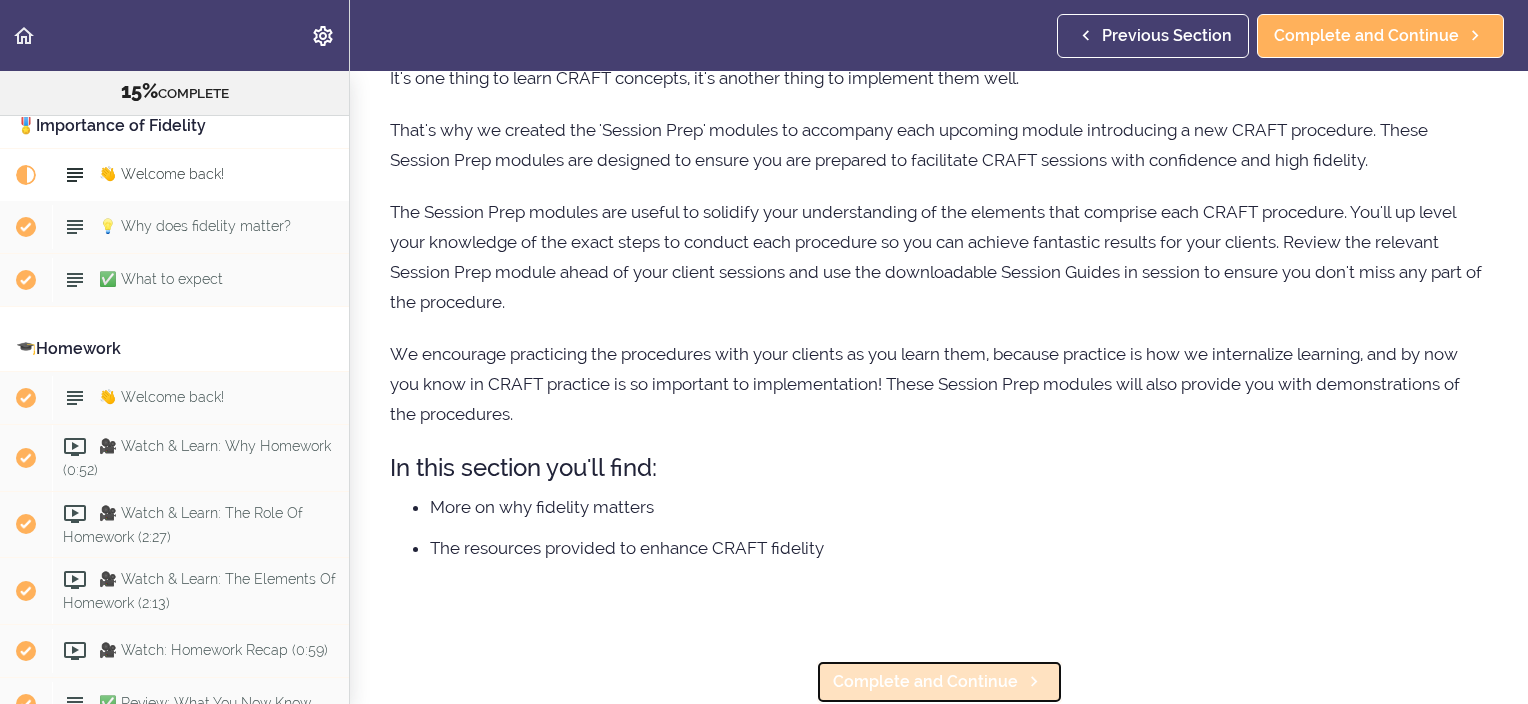 click on "Complete and Continue" at bounding box center [925, 682] 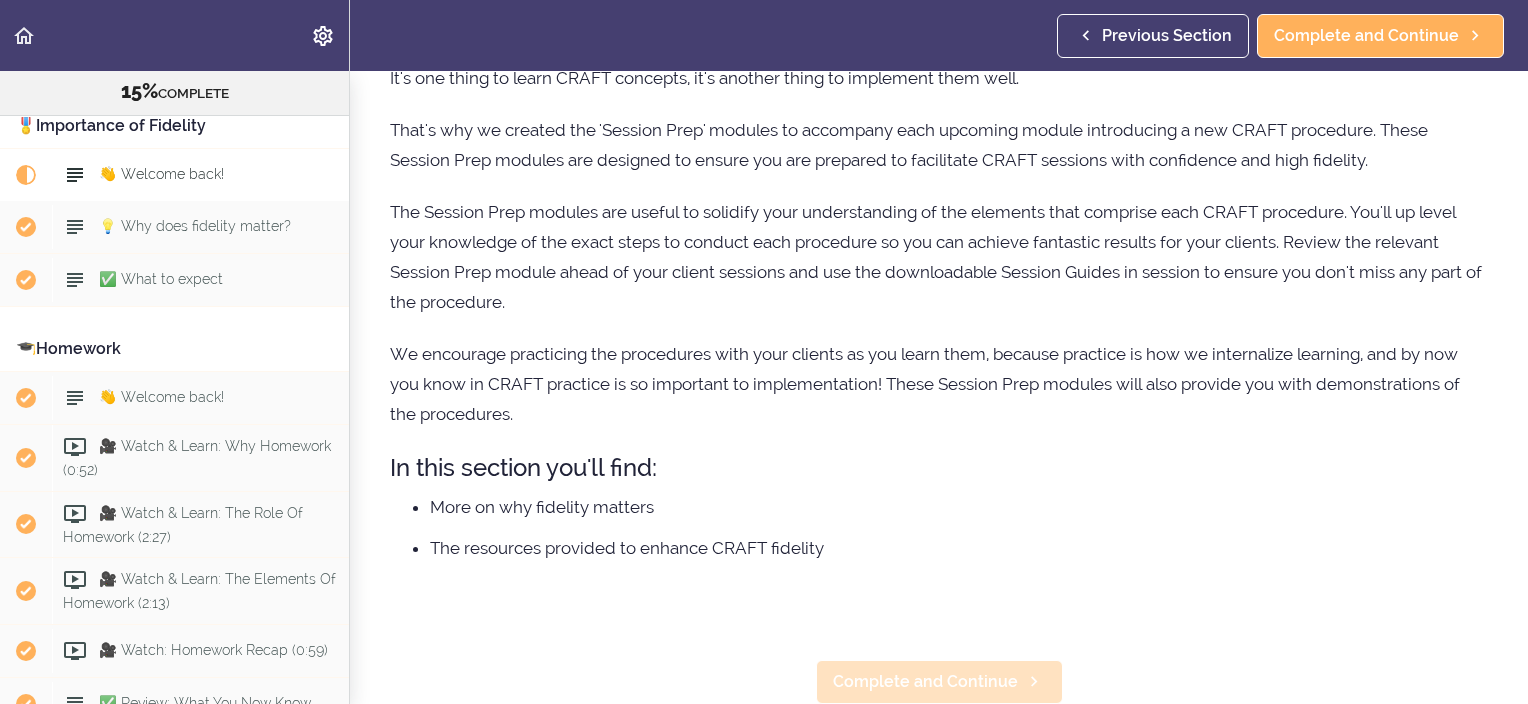 scroll, scrollTop: 50, scrollLeft: 0, axis: vertical 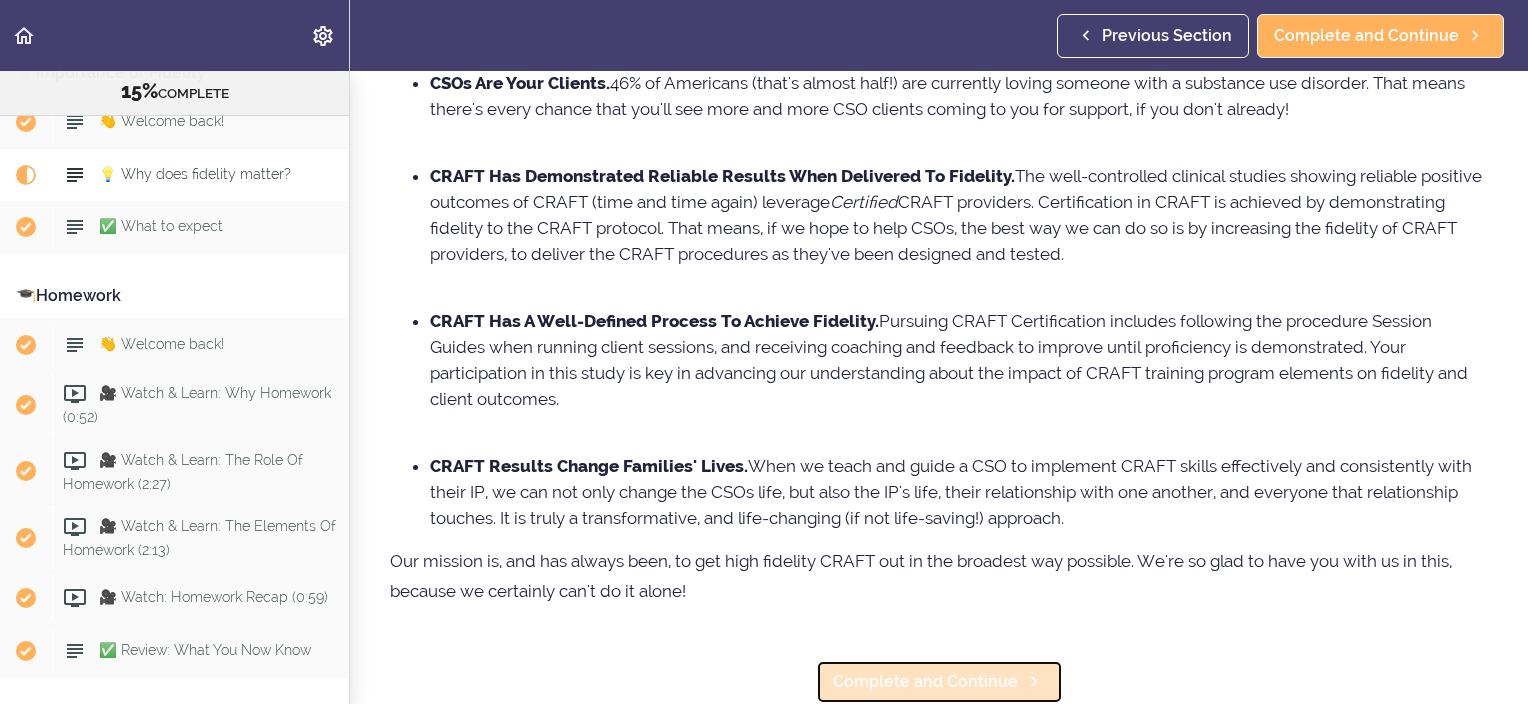 click on "Complete and Continue" at bounding box center [939, 682] 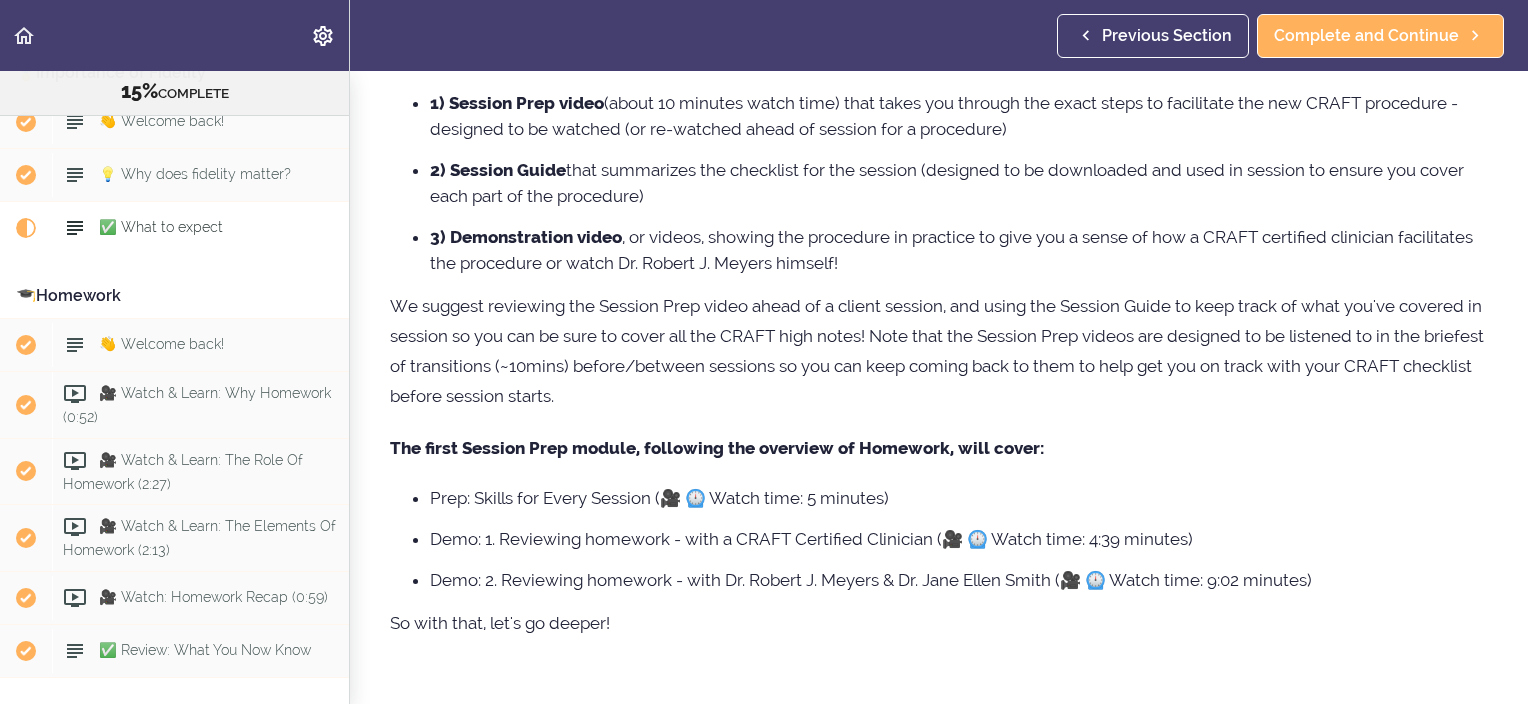 scroll, scrollTop: 0, scrollLeft: 0, axis: both 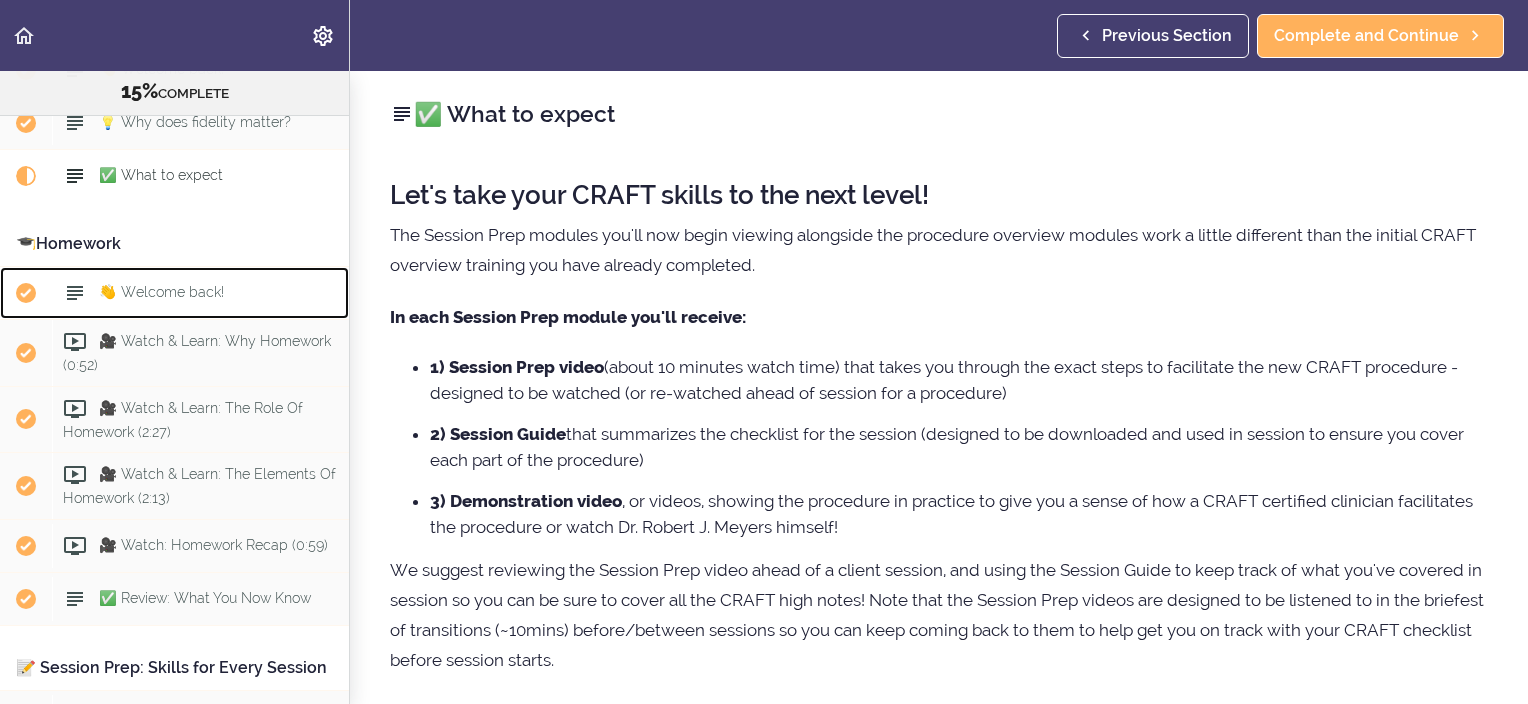 click on "👋 Welcome back!" at bounding box center (161, 292) 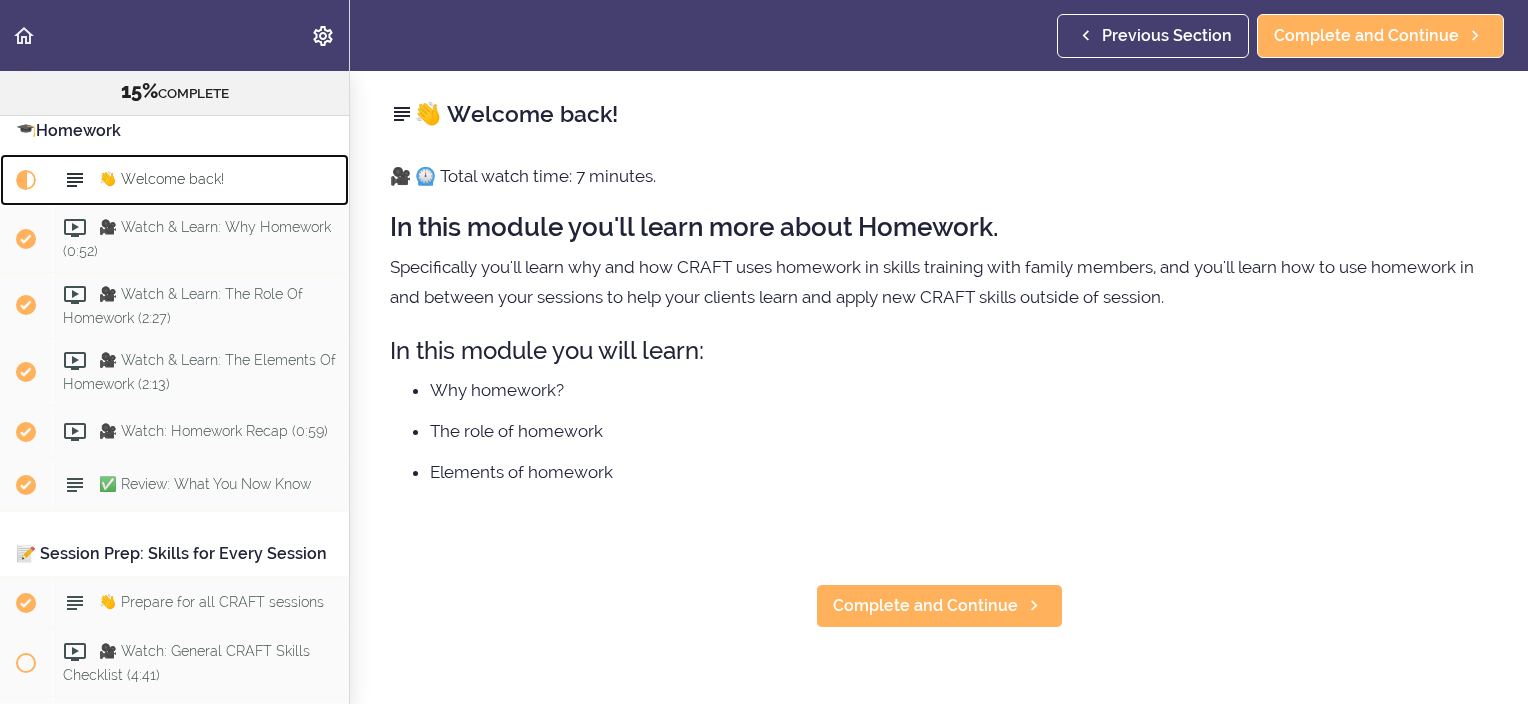 scroll, scrollTop: 1591, scrollLeft: 0, axis: vertical 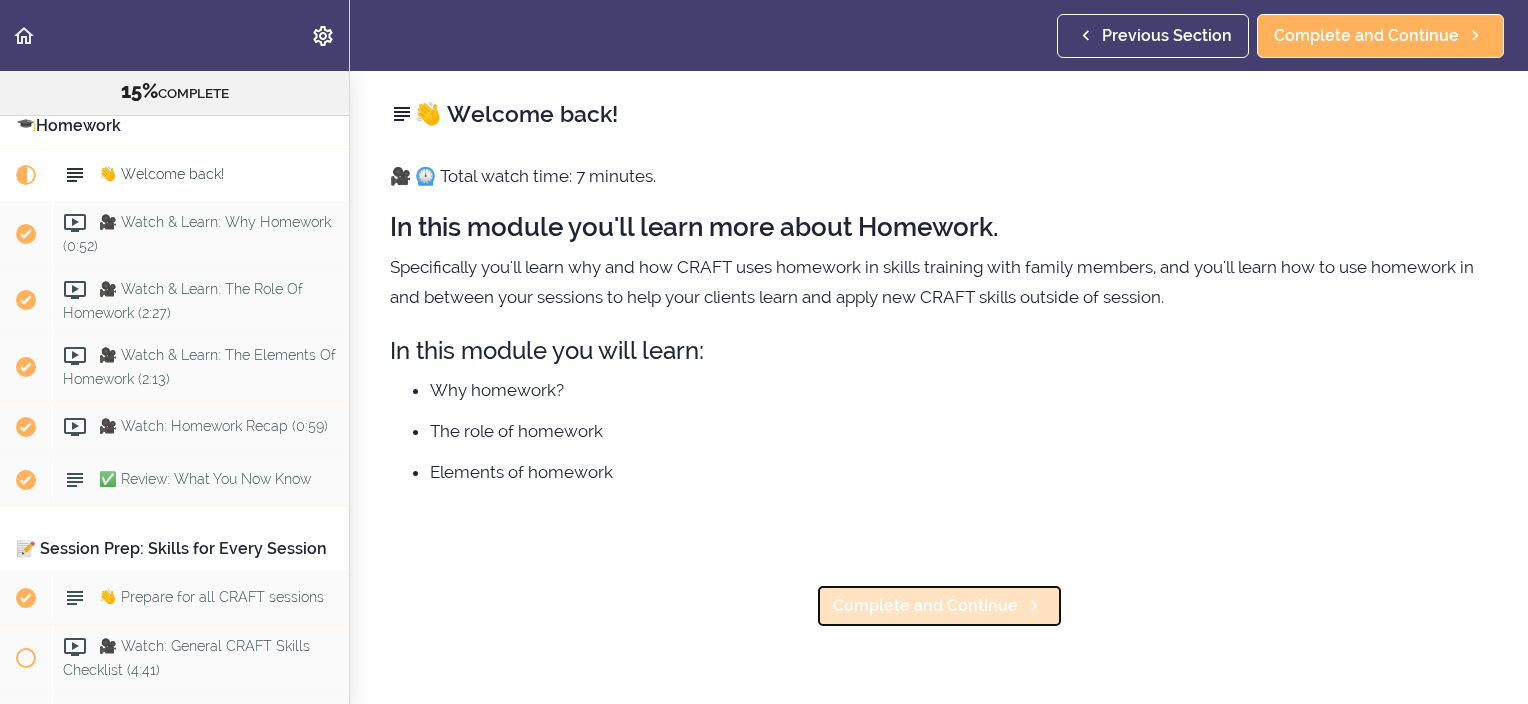click on "Complete and Continue" at bounding box center [925, 606] 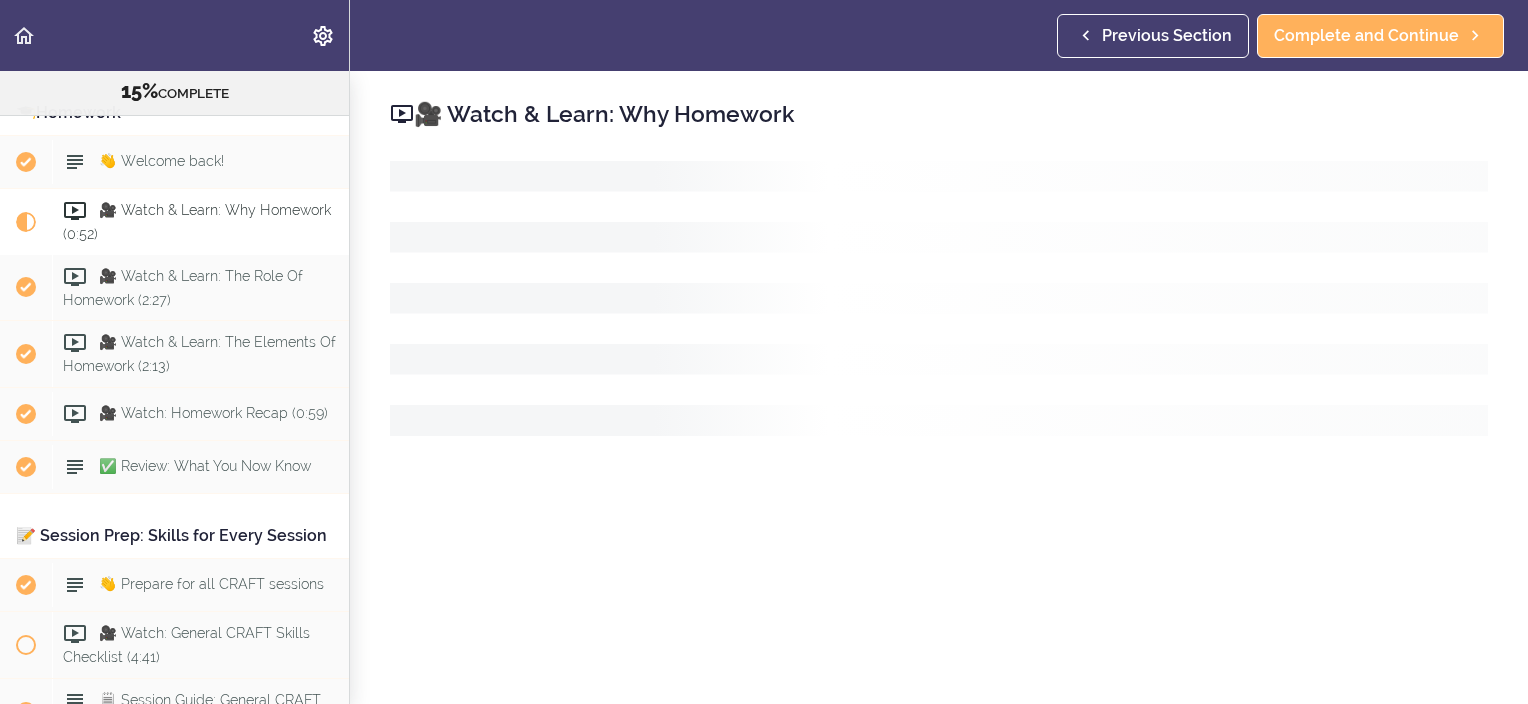 scroll, scrollTop: 1643, scrollLeft: 0, axis: vertical 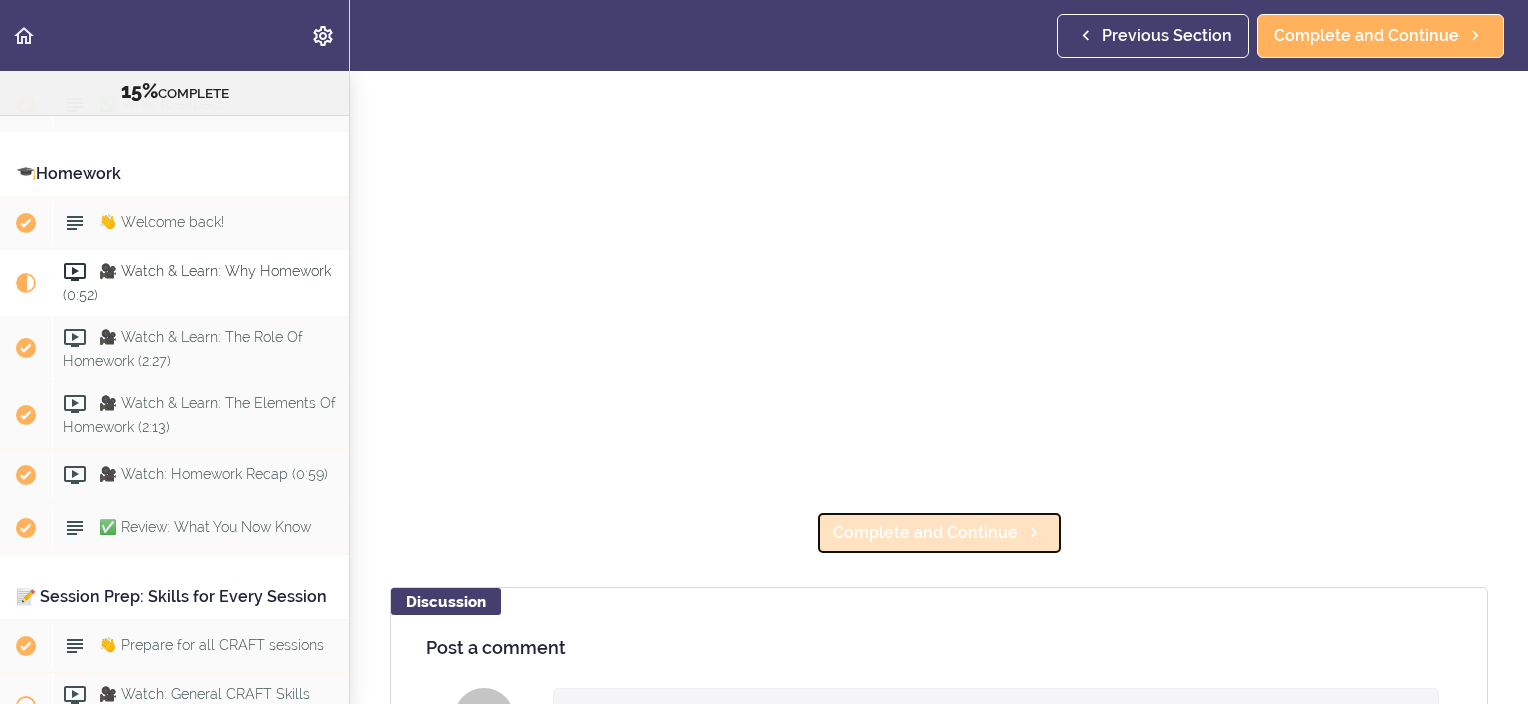 click on "Complete and Continue" at bounding box center [925, 533] 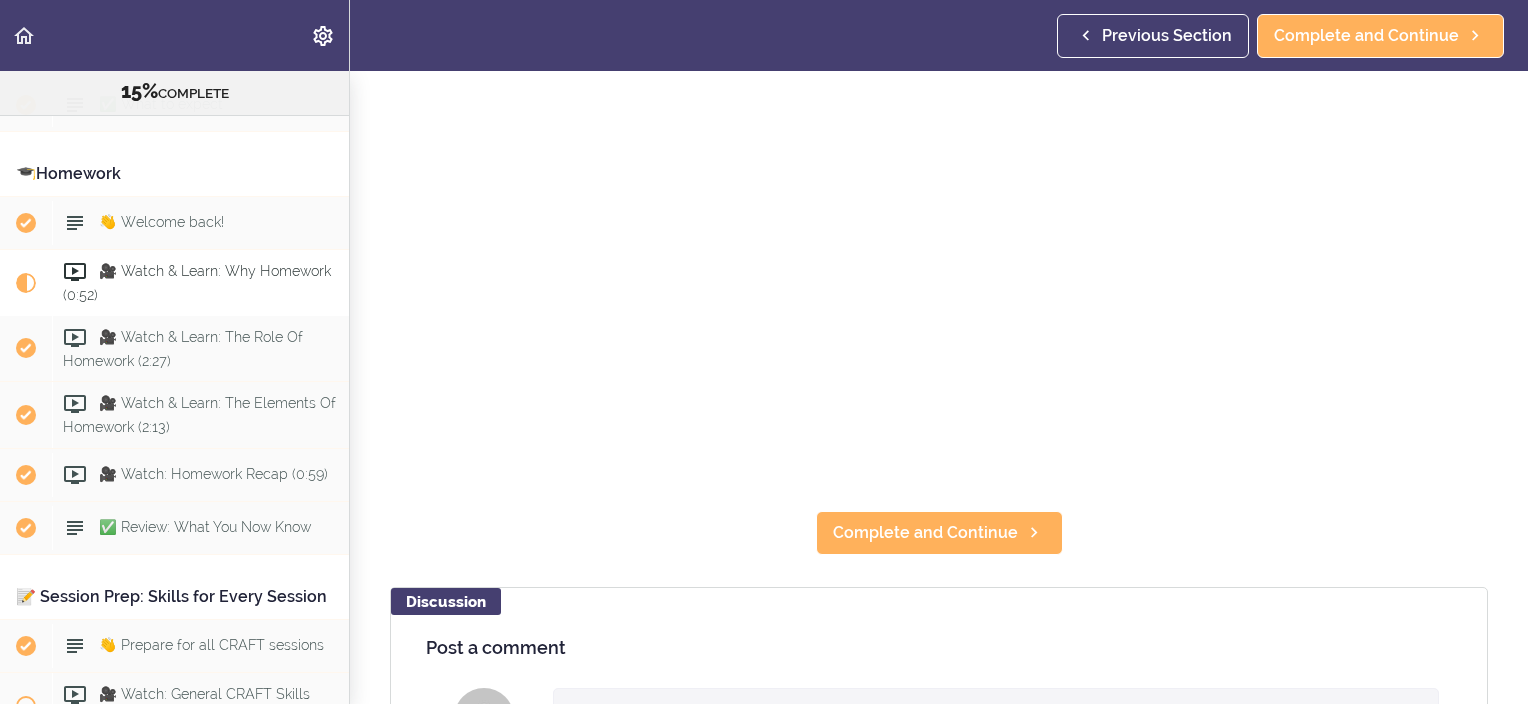 scroll, scrollTop: 86, scrollLeft: 0, axis: vertical 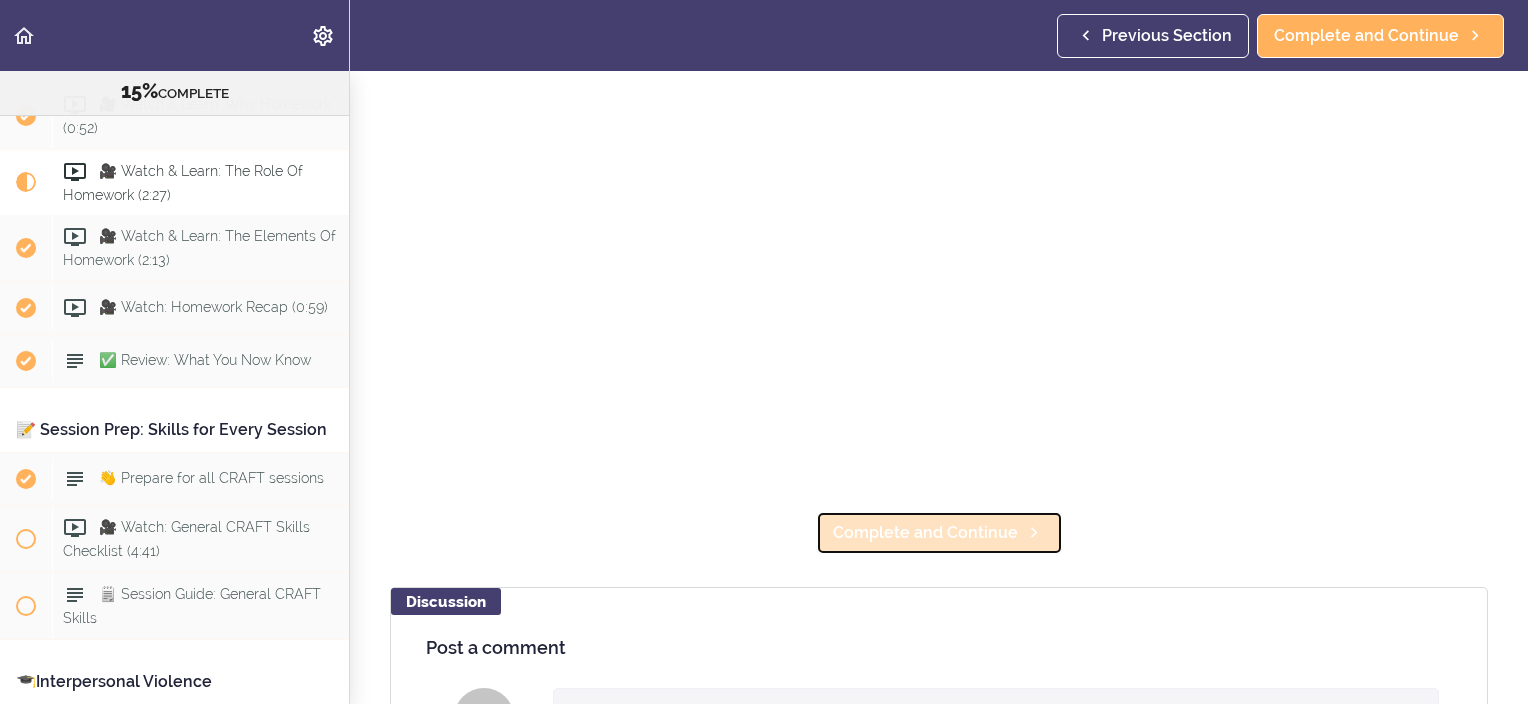 click on "Complete and Continue" at bounding box center (925, 533) 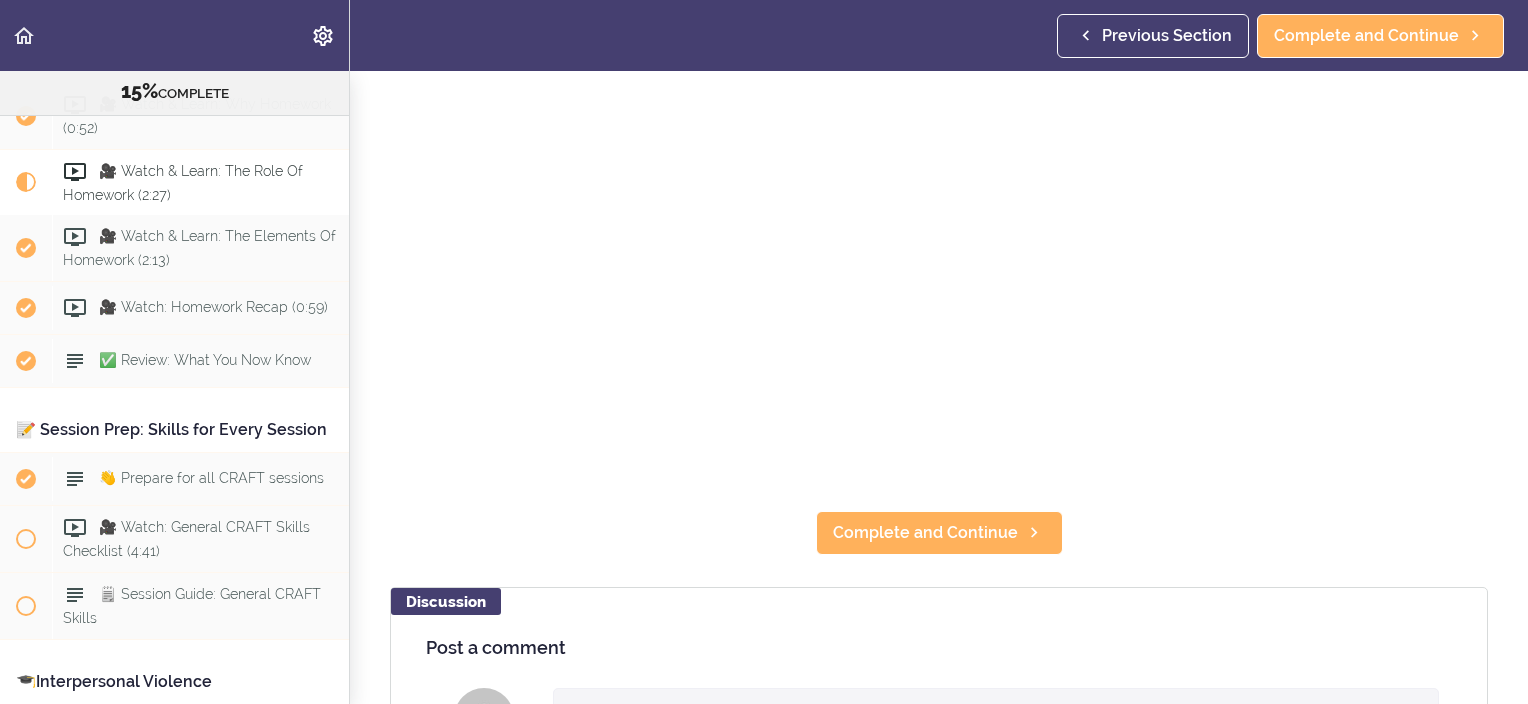 scroll, scrollTop: 44, scrollLeft: 0, axis: vertical 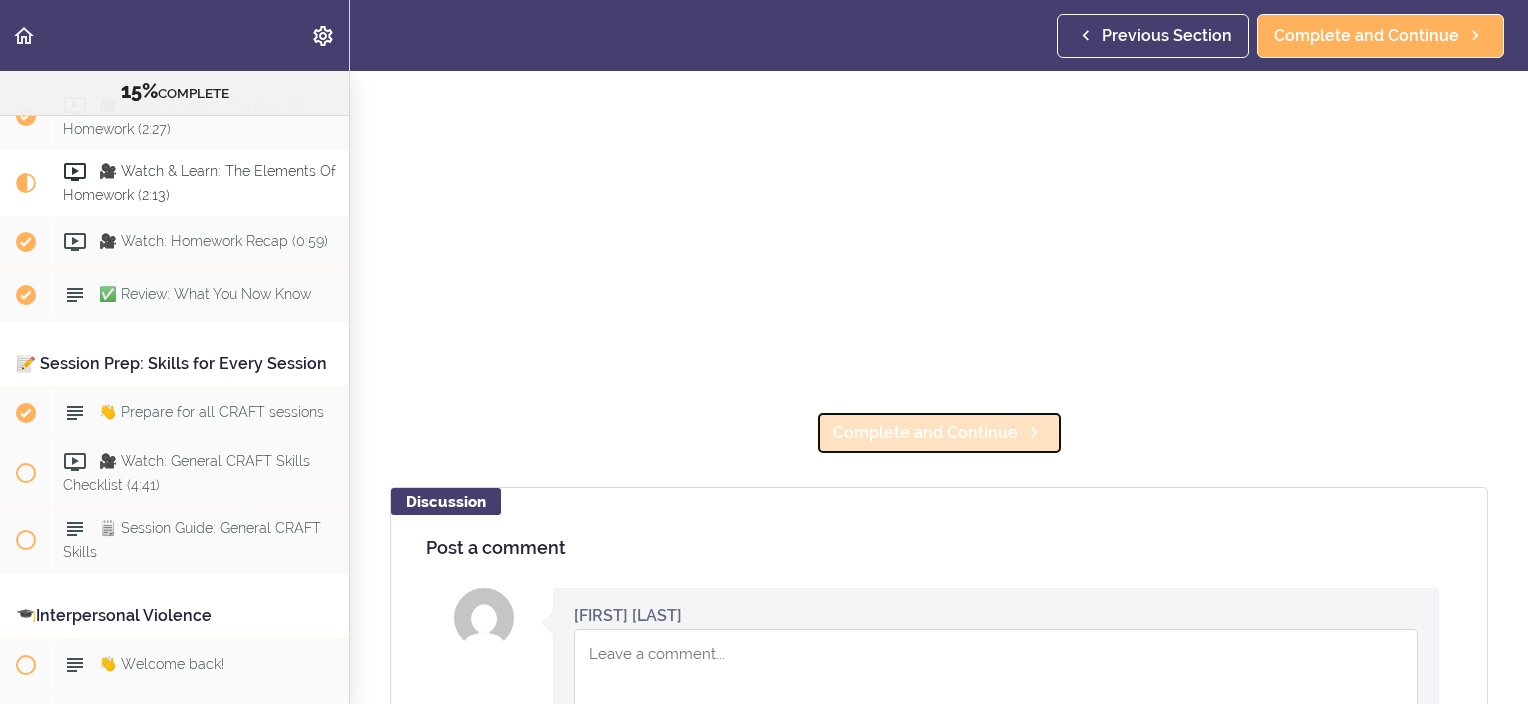 click on "Complete and Continue" at bounding box center [925, 433] 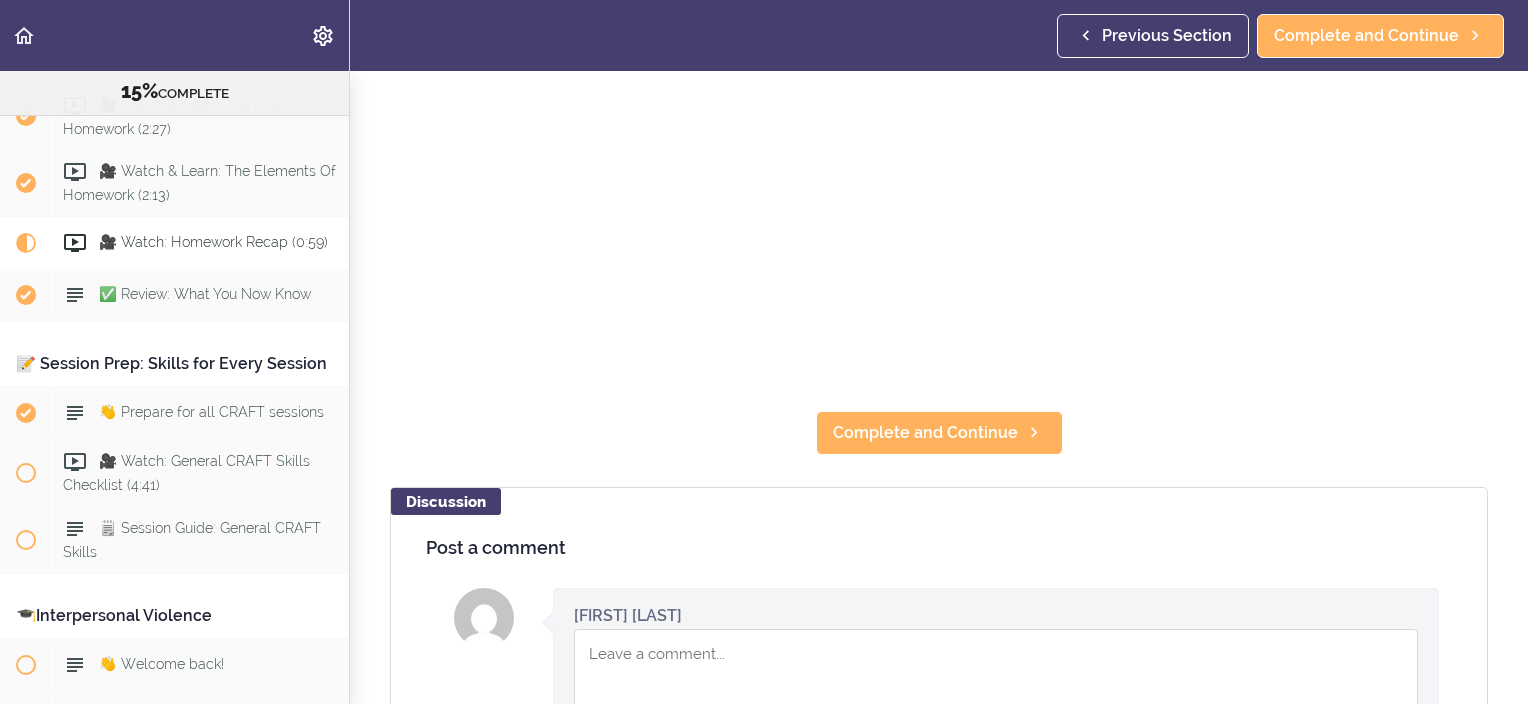 scroll, scrollTop: 70, scrollLeft: 0, axis: vertical 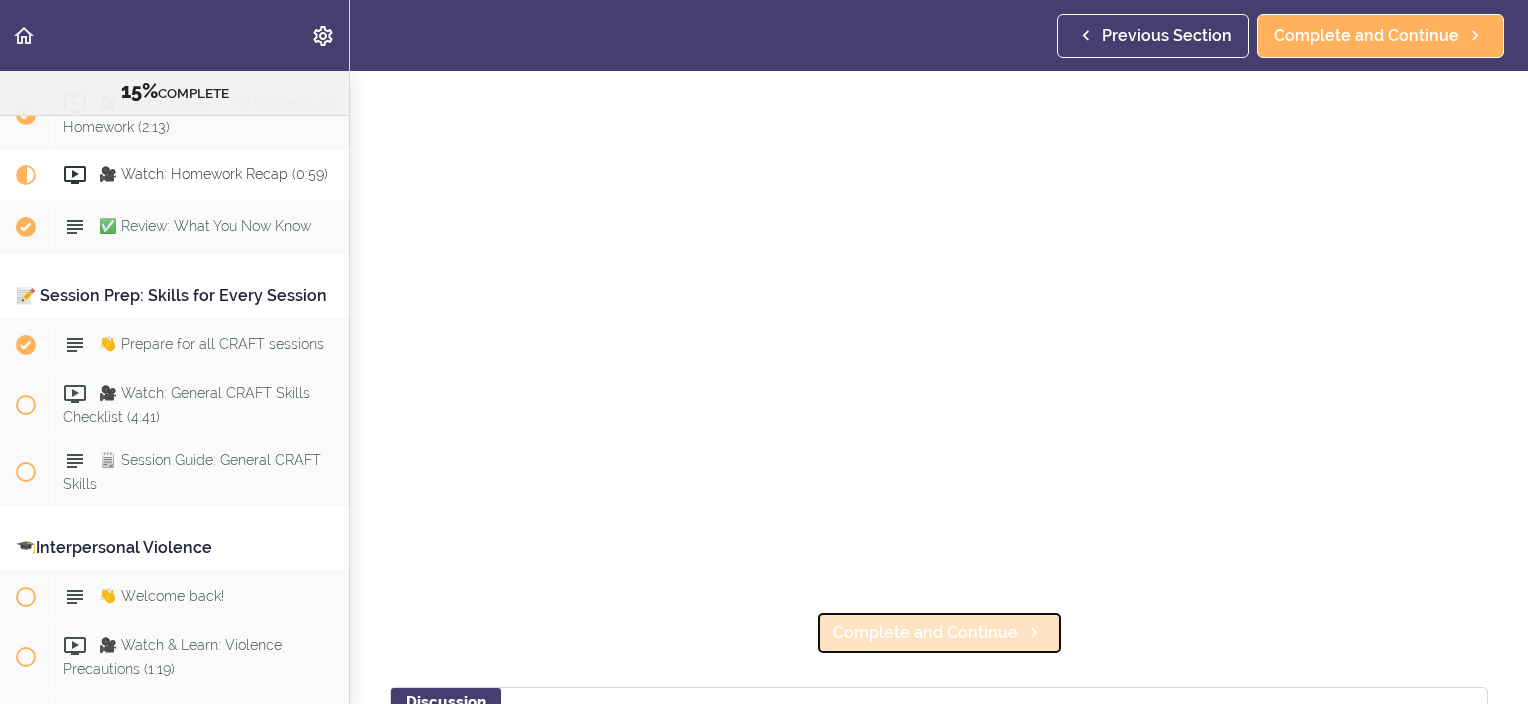 click on "Complete and Continue" at bounding box center (925, 633) 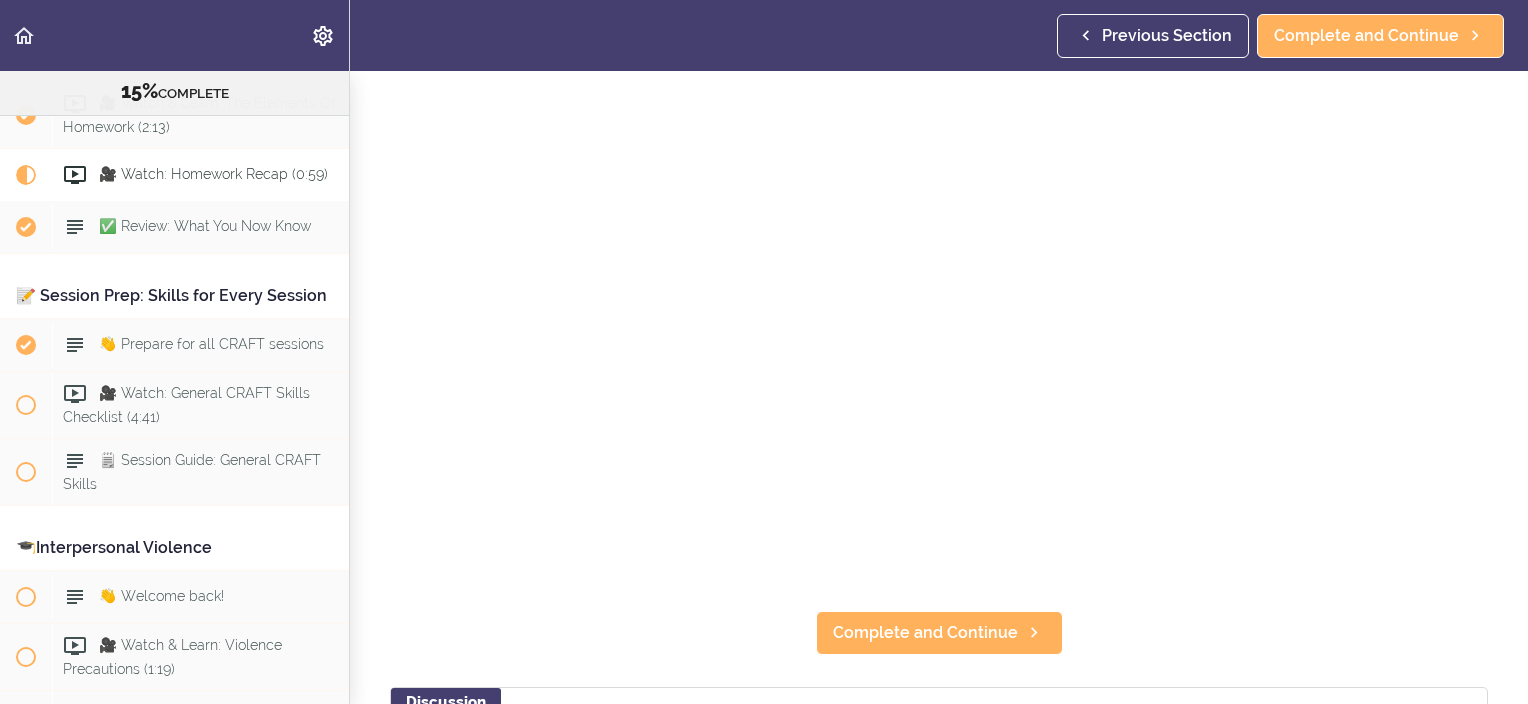 scroll, scrollTop: 40, scrollLeft: 0, axis: vertical 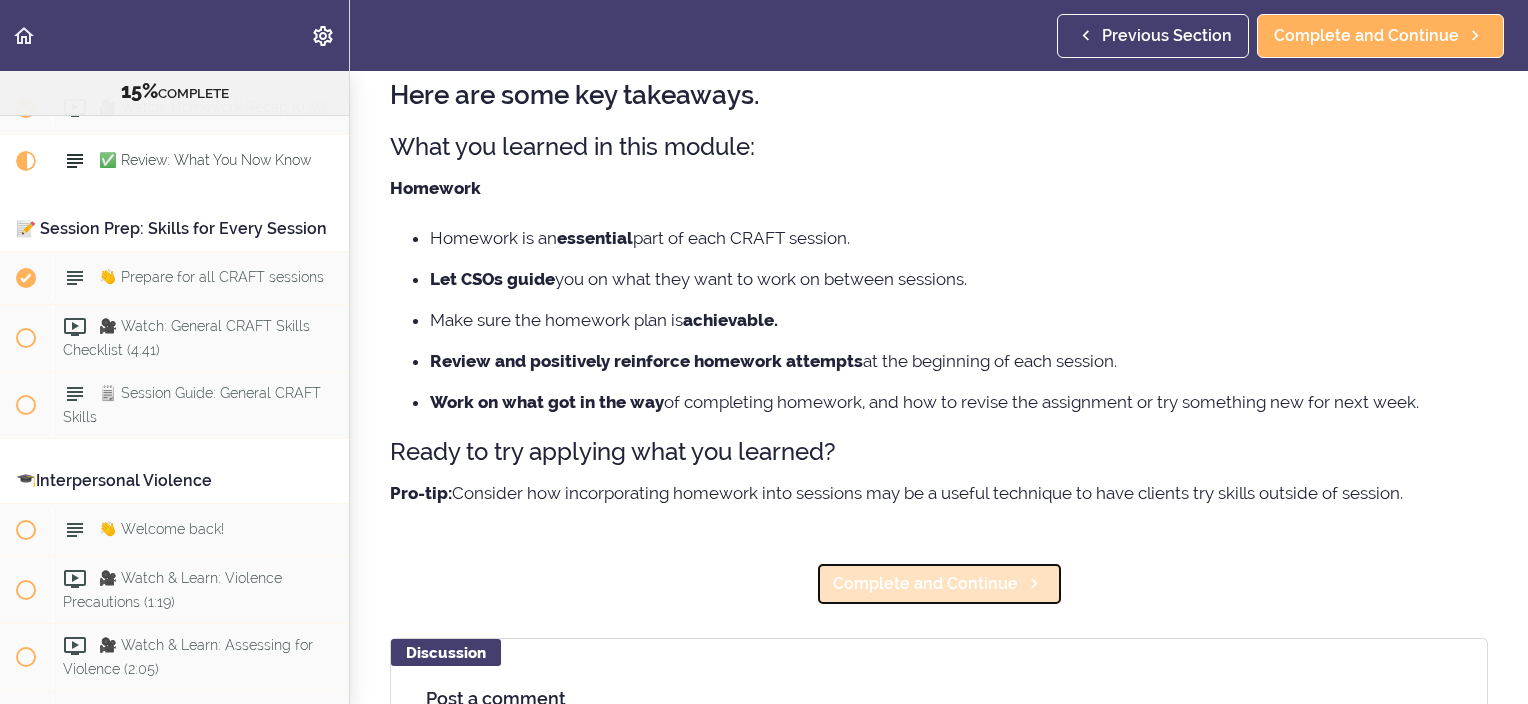 click on "Complete and Continue" at bounding box center [925, 584] 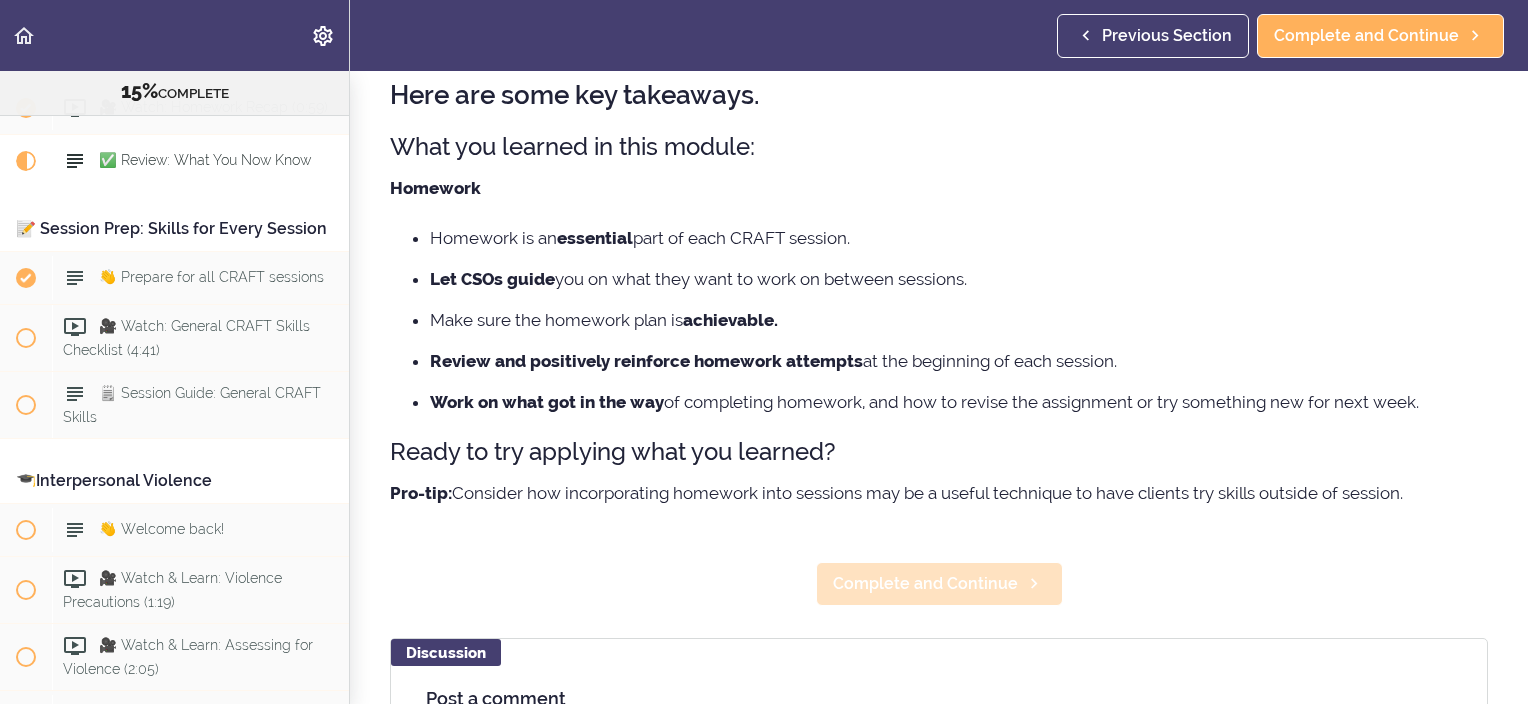 scroll, scrollTop: 11, scrollLeft: 0, axis: vertical 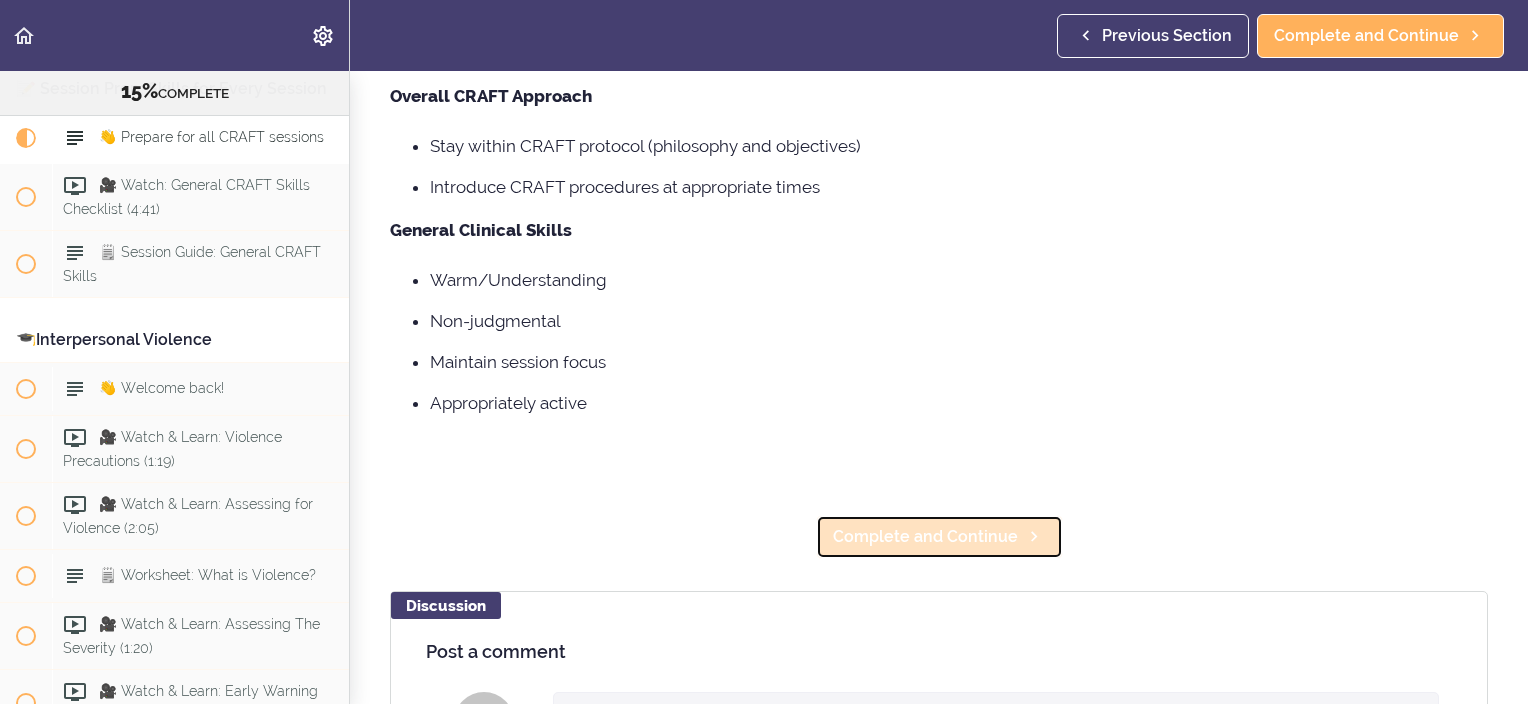 click on "Complete and Continue" at bounding box center [925, 537] 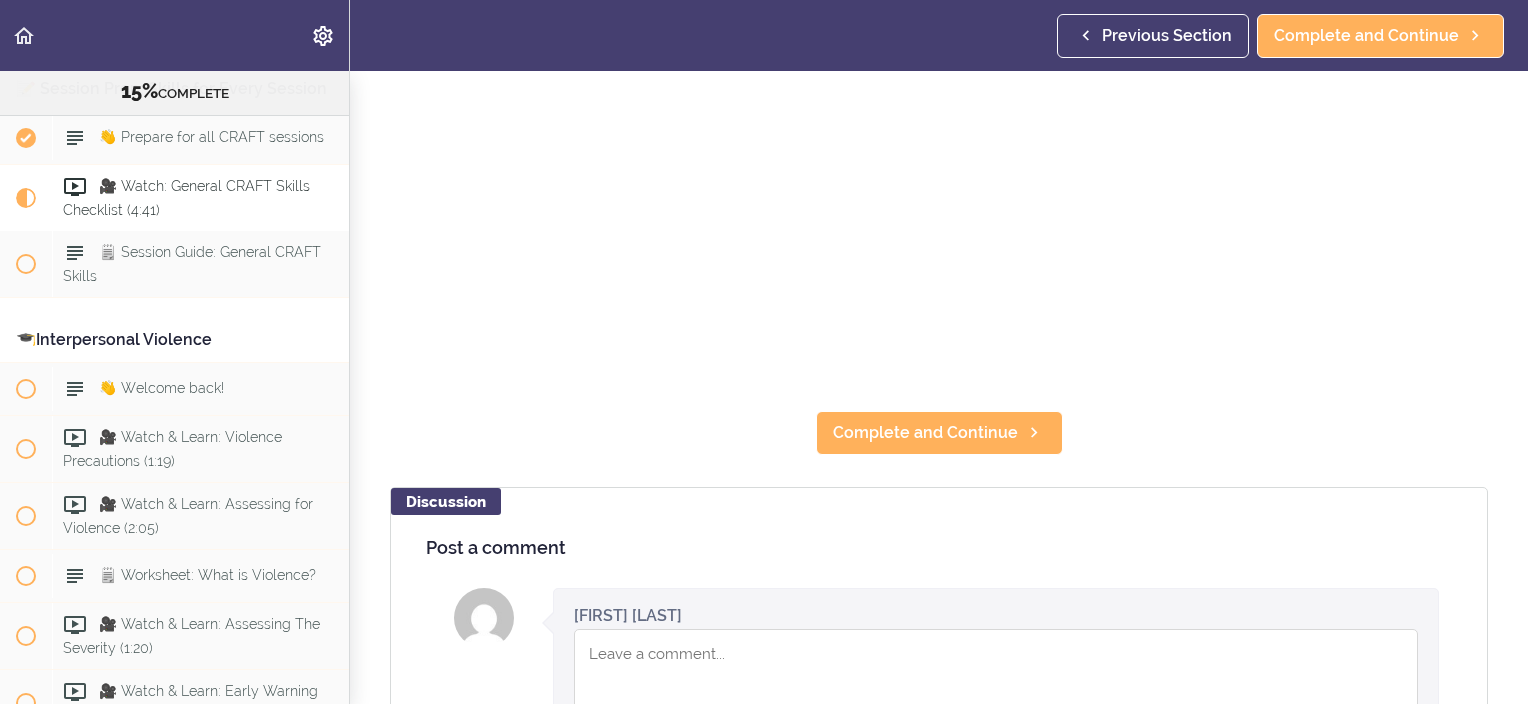 scroll, scrollTop: 0, scrollLeft: 0, axis: both 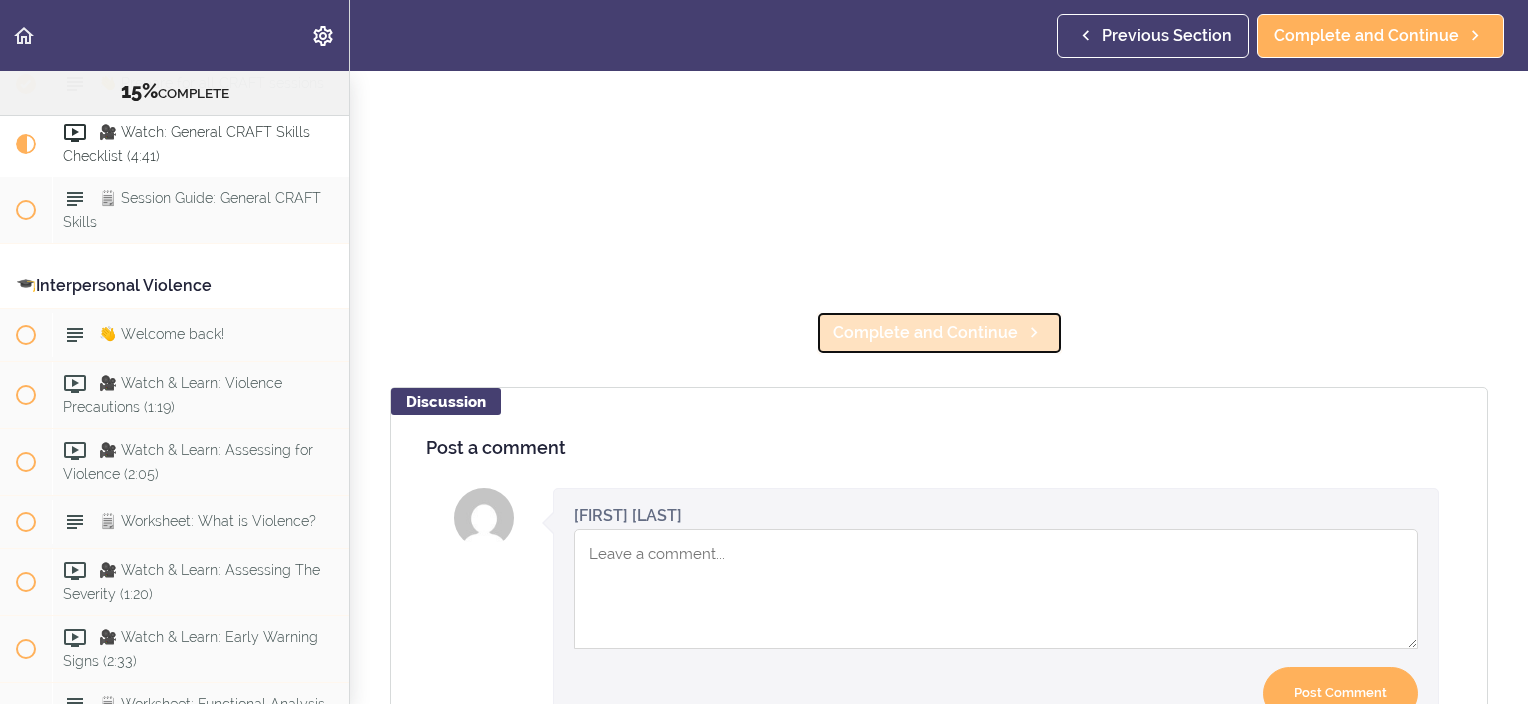 drag, startPoint x: 952, startPoint y: 319, endPoint x: 1033, endPoint y: 327, distance: 81.394104 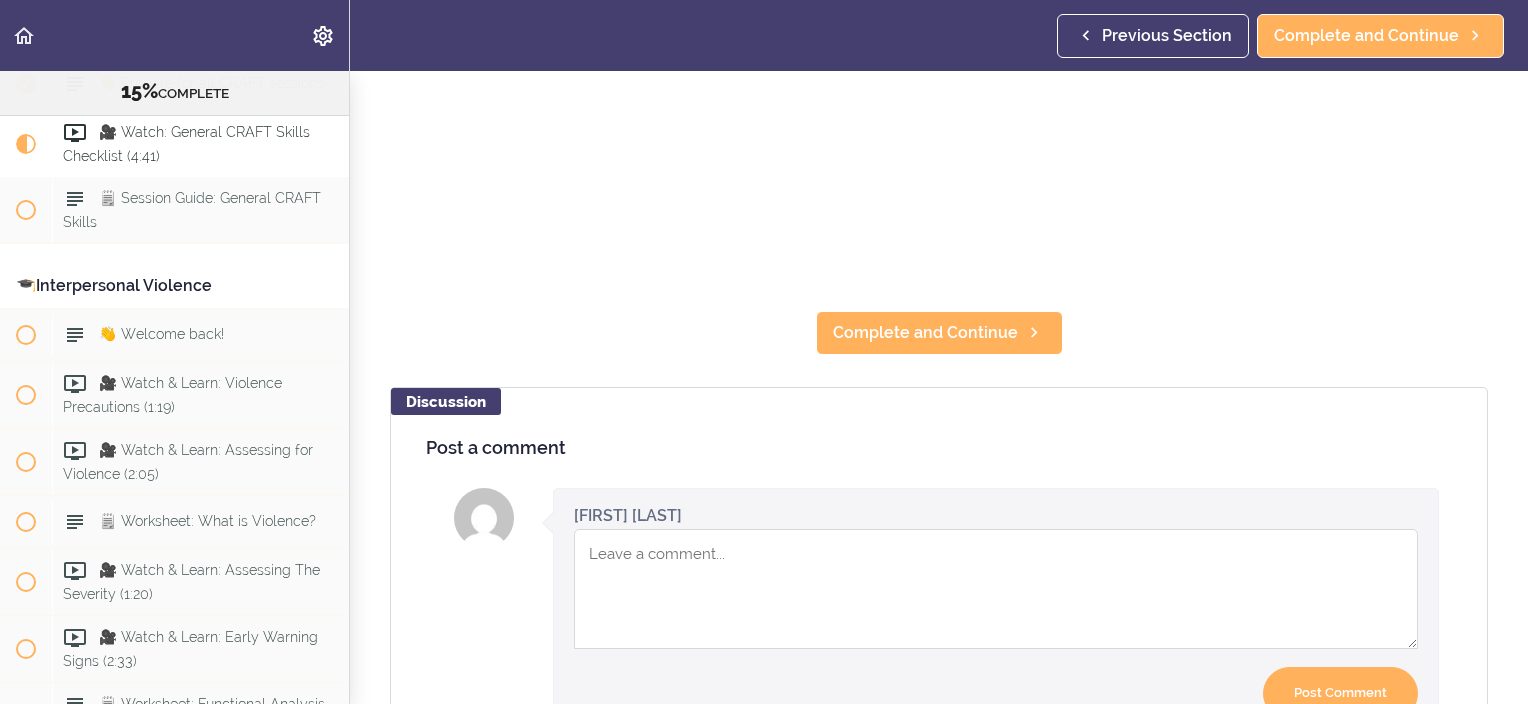 scroll, scrollTop: 76, scrollLeft: 0, axis: vertical 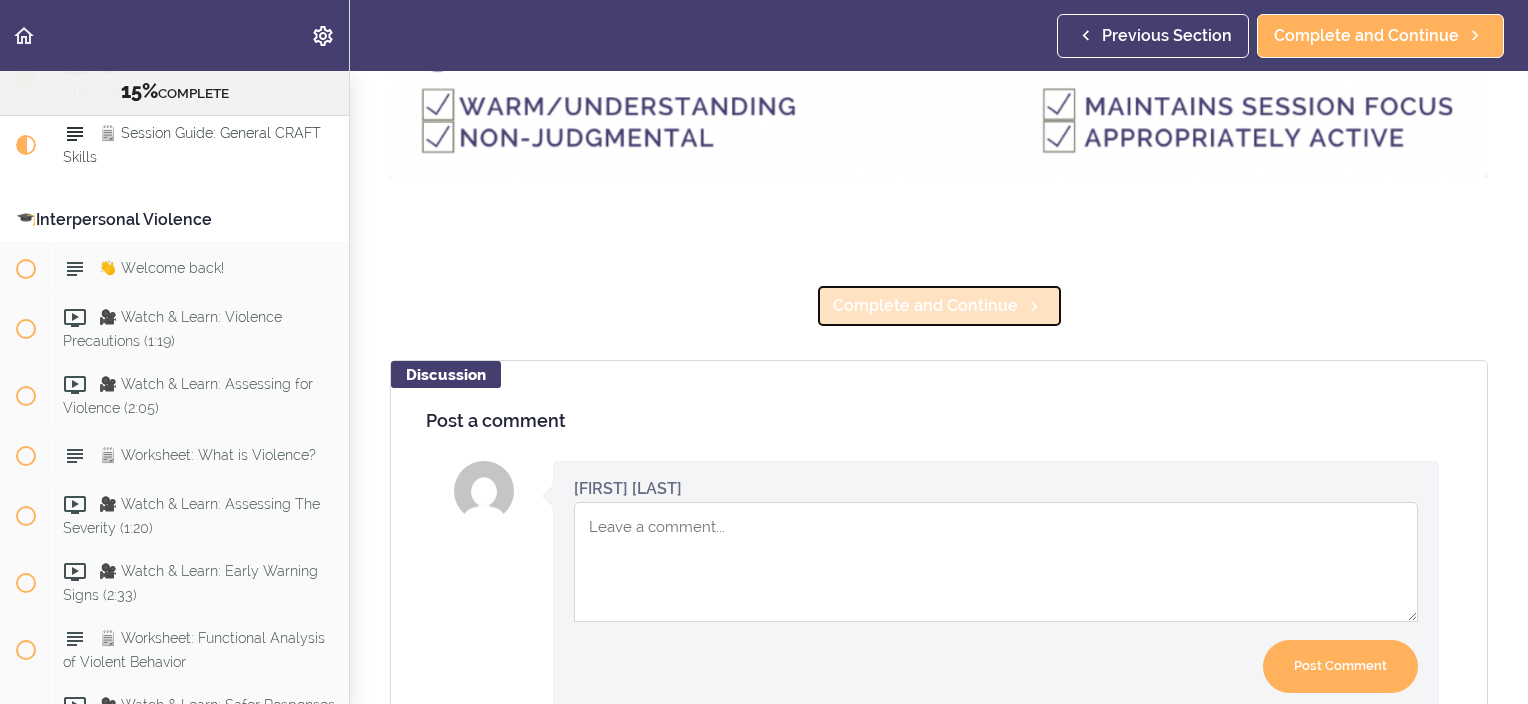 click on "Complete and Continue" at bounding box center (925, 306) 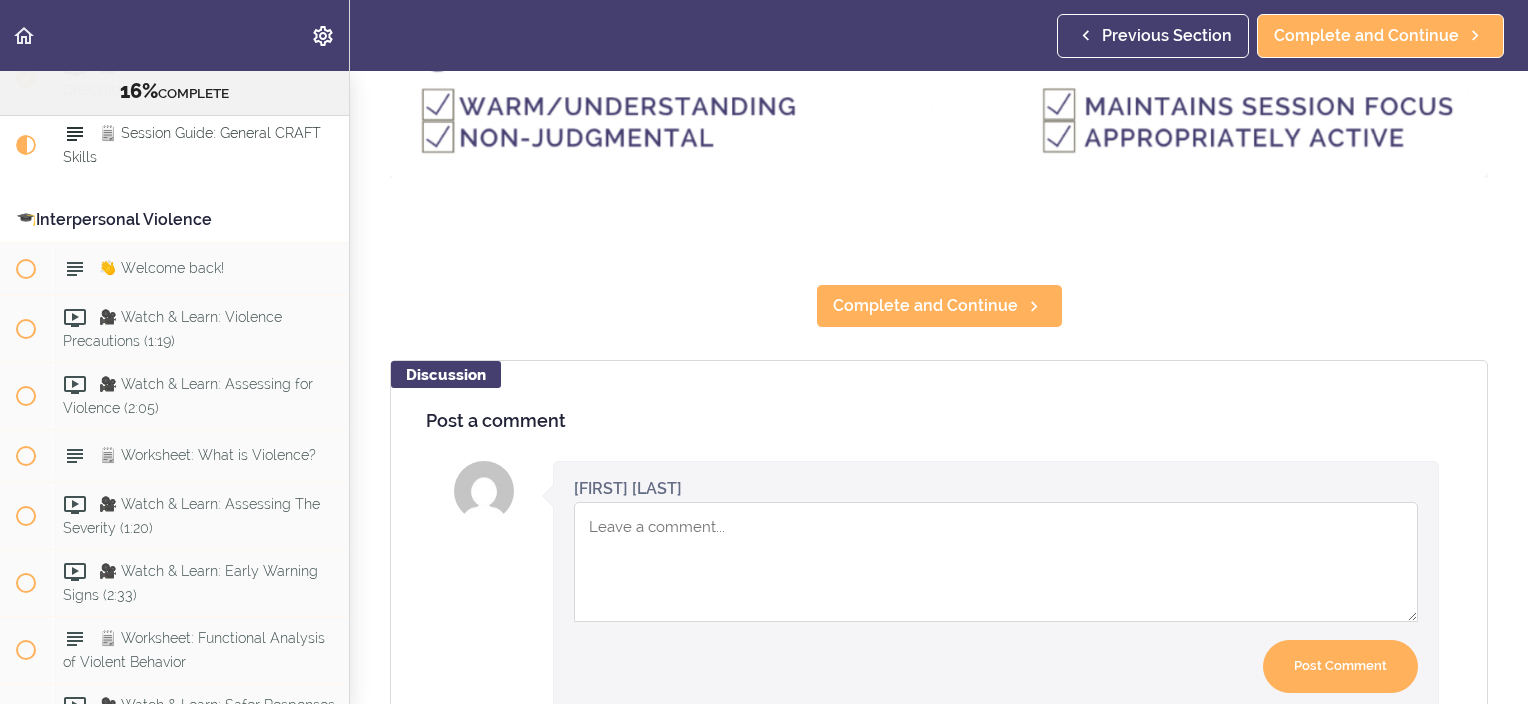 scroll, scrollTop: 108, scrollLeft: 0, axis: vertical 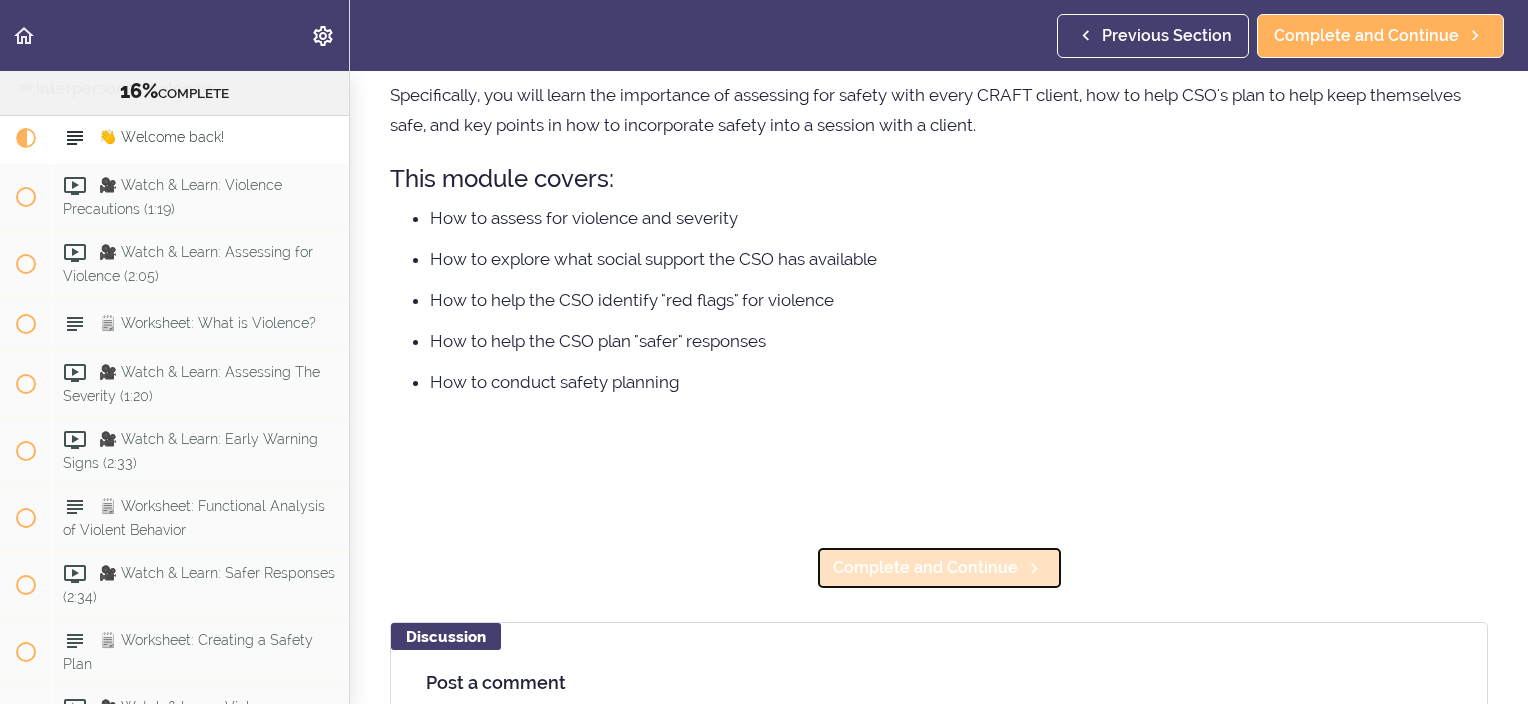 click on "Complete and Continue" at bounding box center [925, 568] 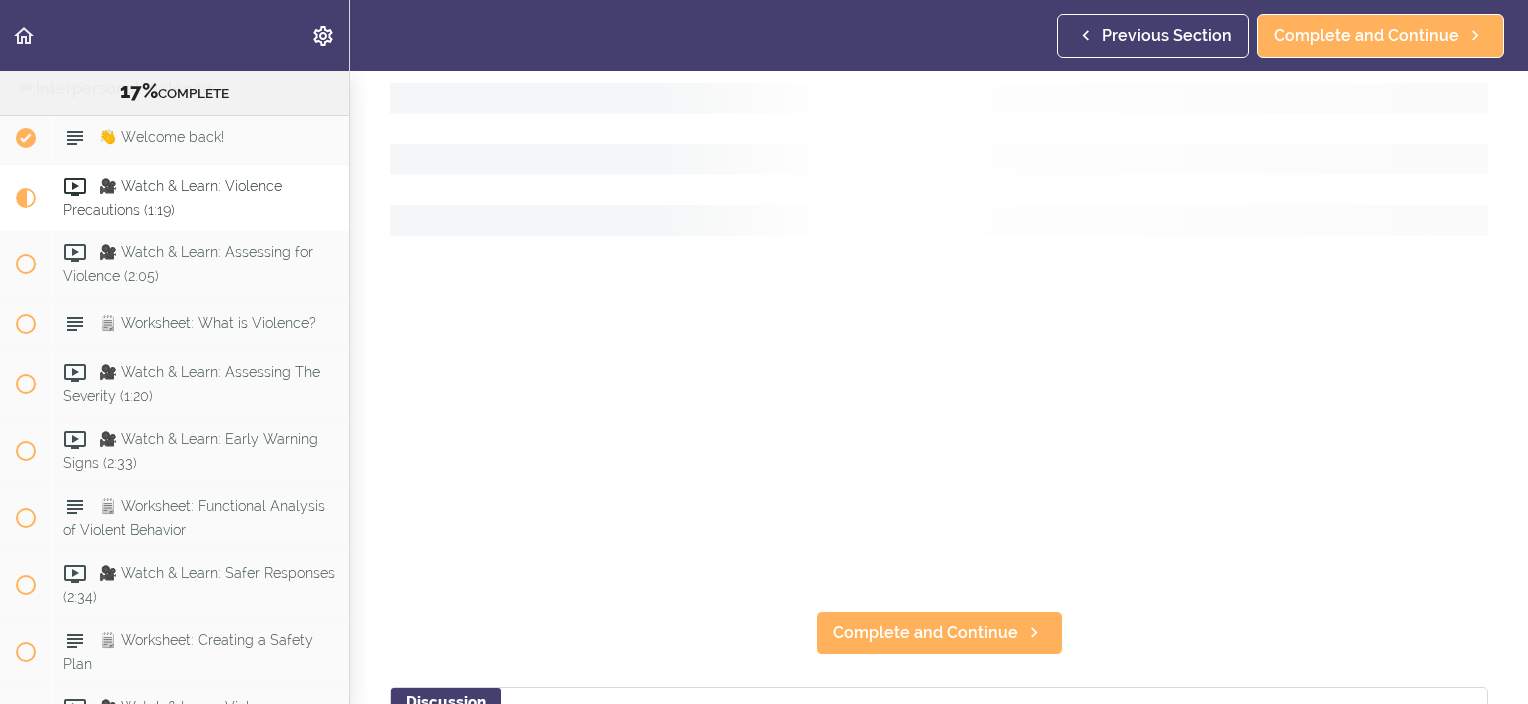 scroll, scrollTop: 0, scrollLeft: 0, axis: both 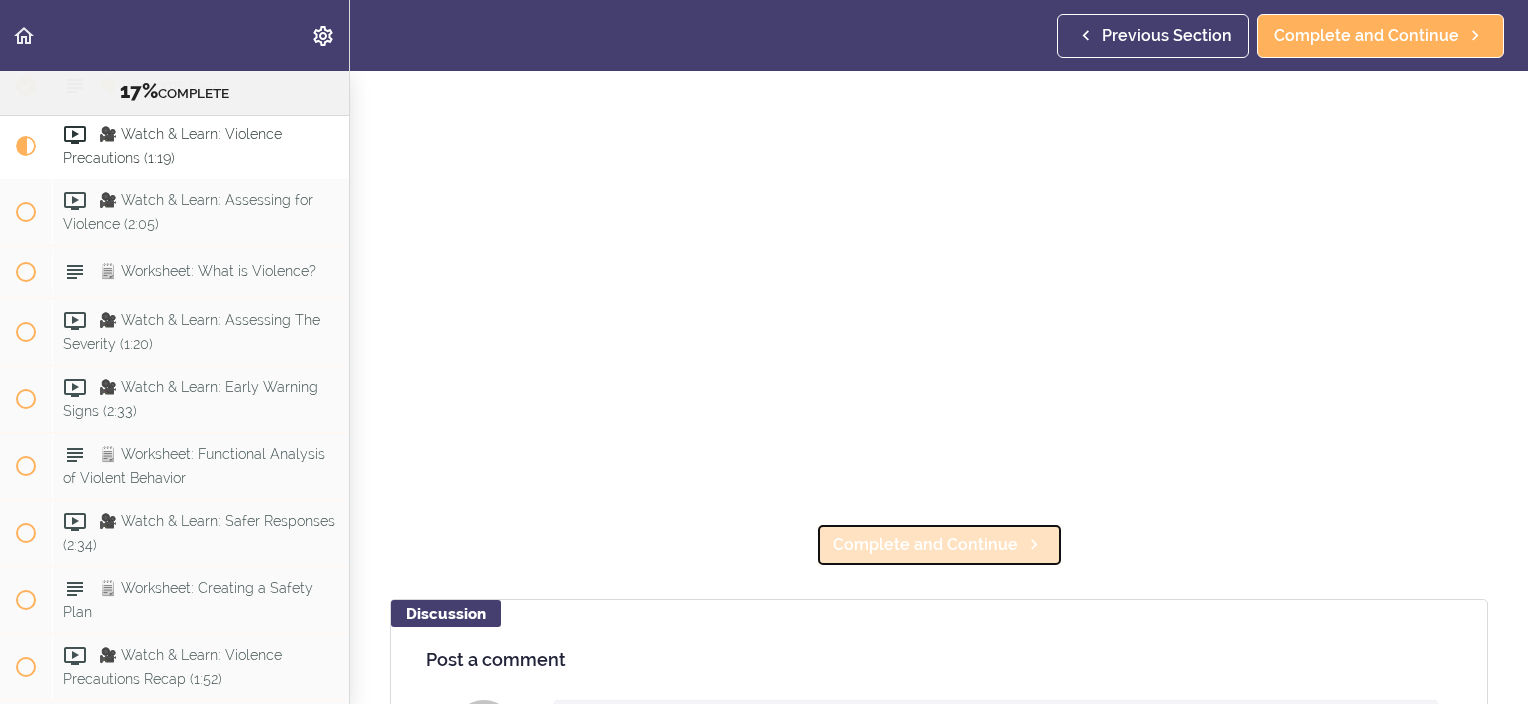 click on "Complete and Continue" at bounding box center [925, 545] 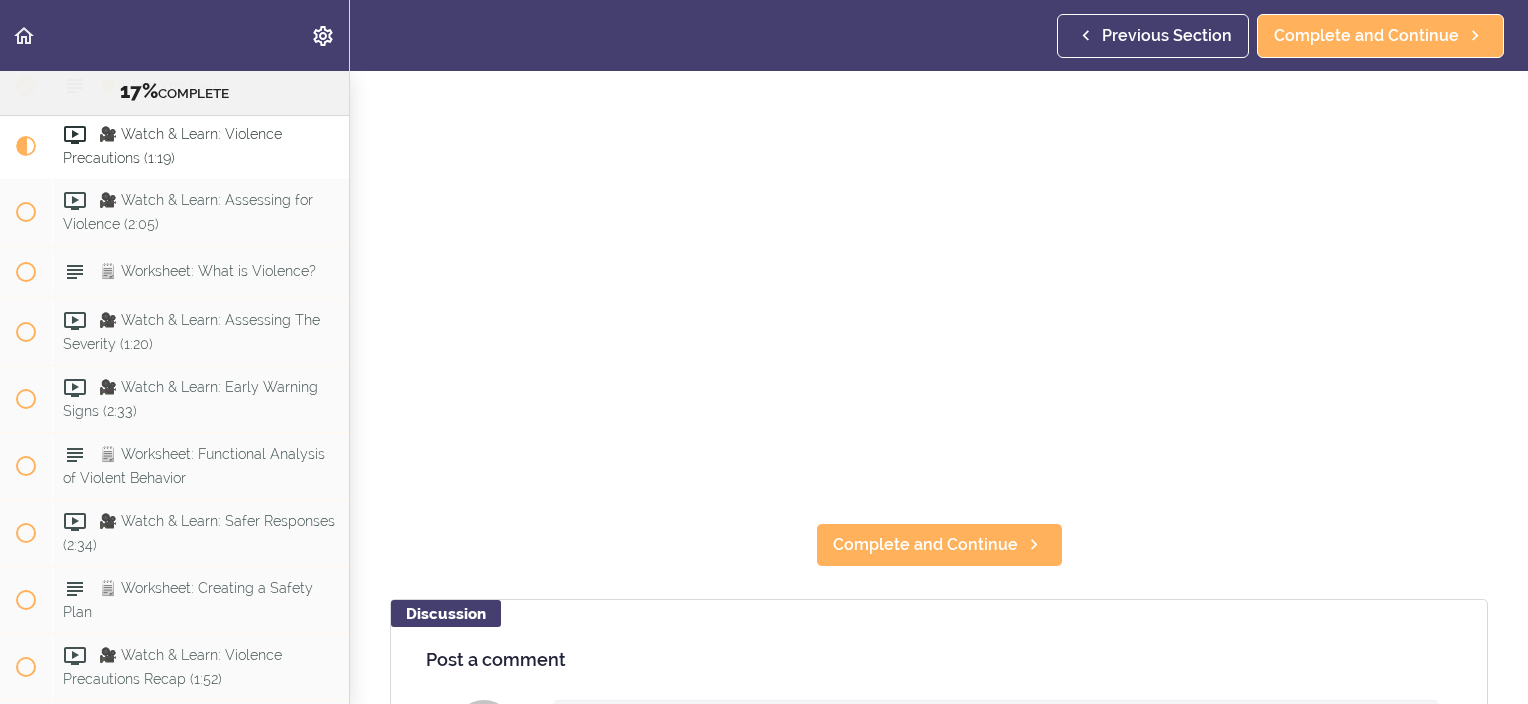 scroll, scrollTop: 60, scrollLeft: 0, axis: vertical 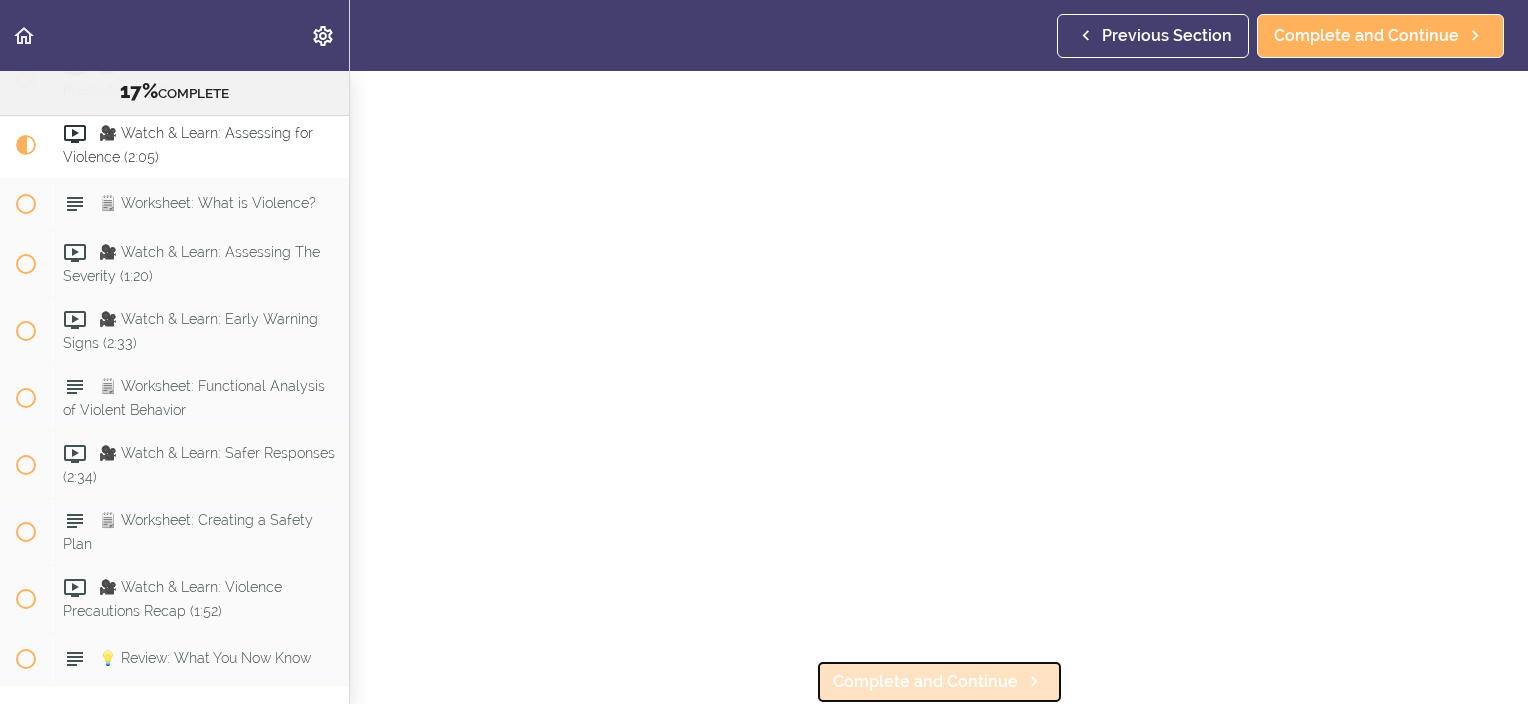 click on "Complete and Continue" at bounding box center (925, 682) 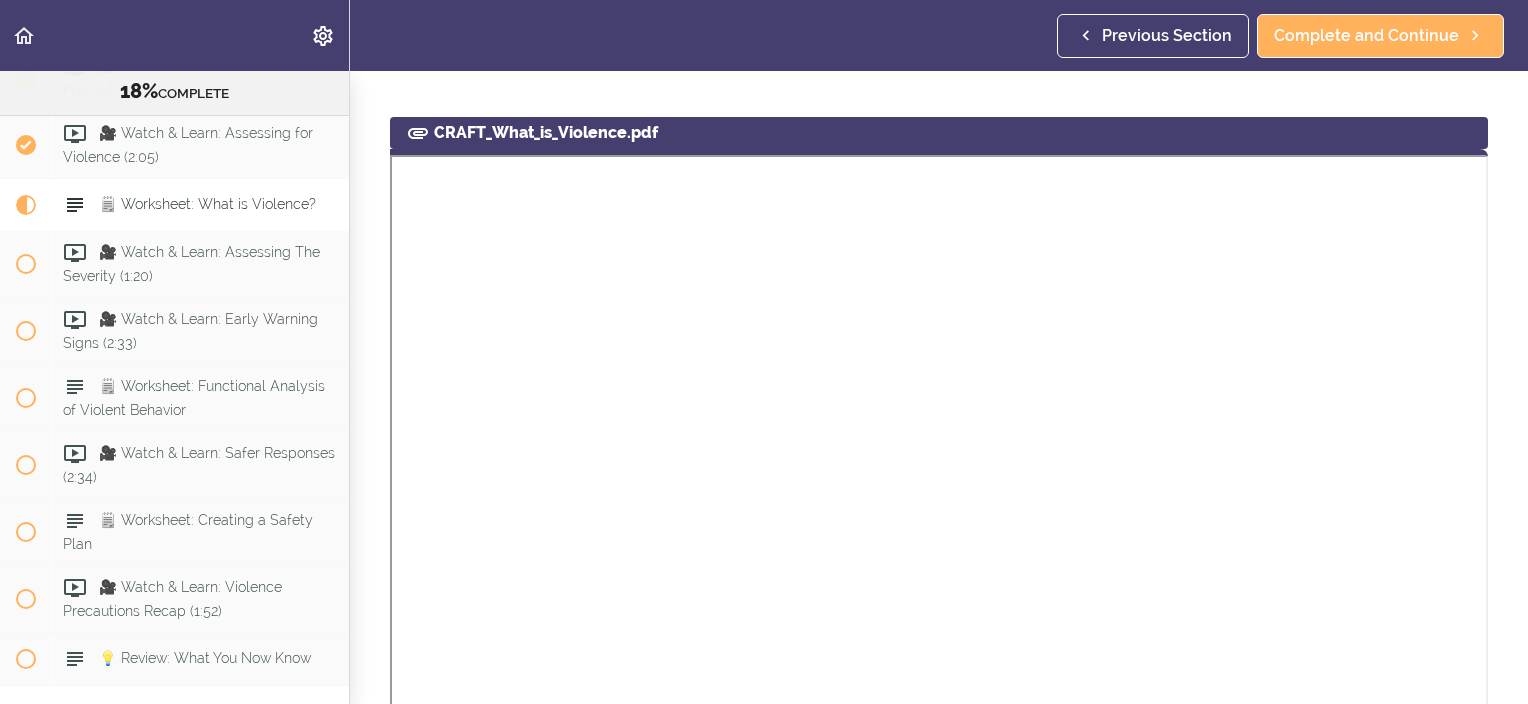 scroll, scrollTop: 0, scrollLeft: 0, axis: both 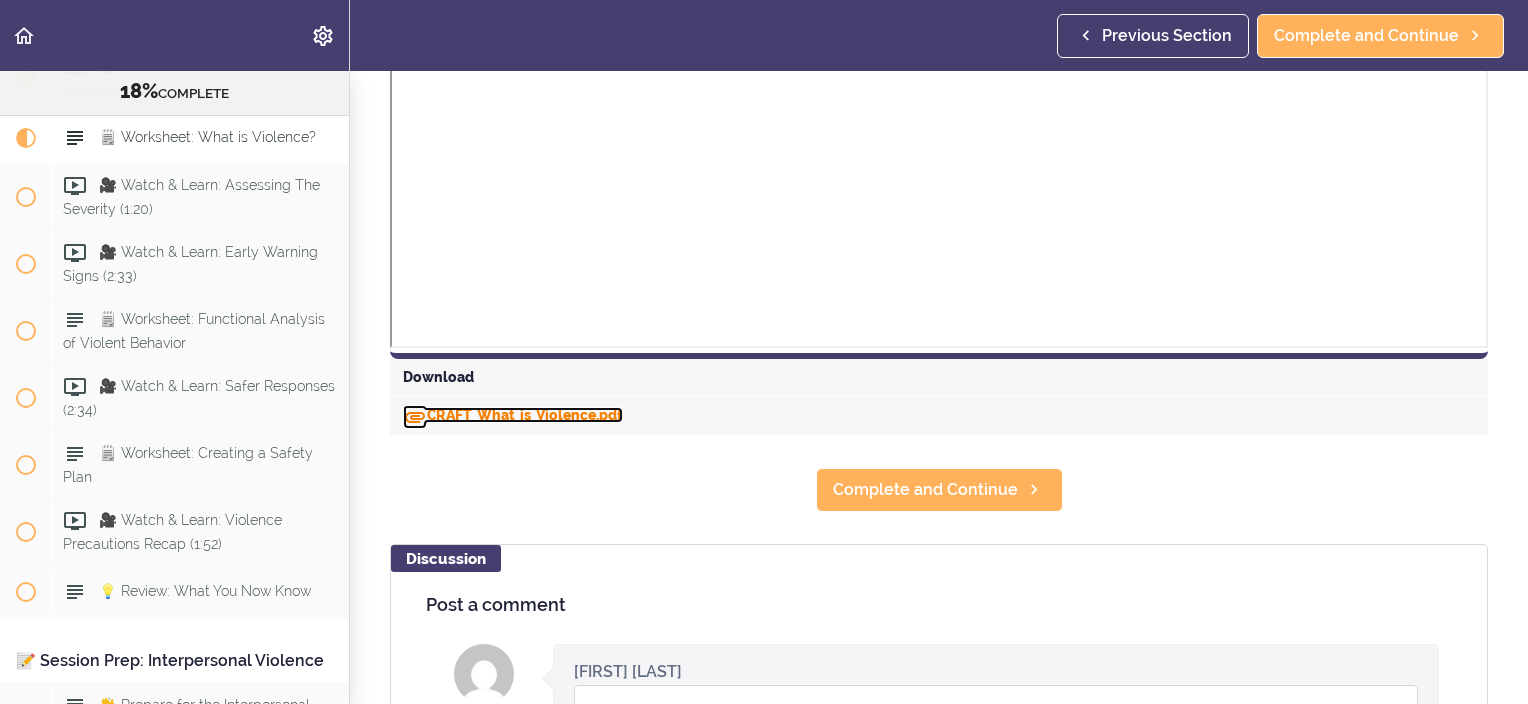 click on "CRAFT_What_is_Violence.pdf" at bounding box center (513, 415) 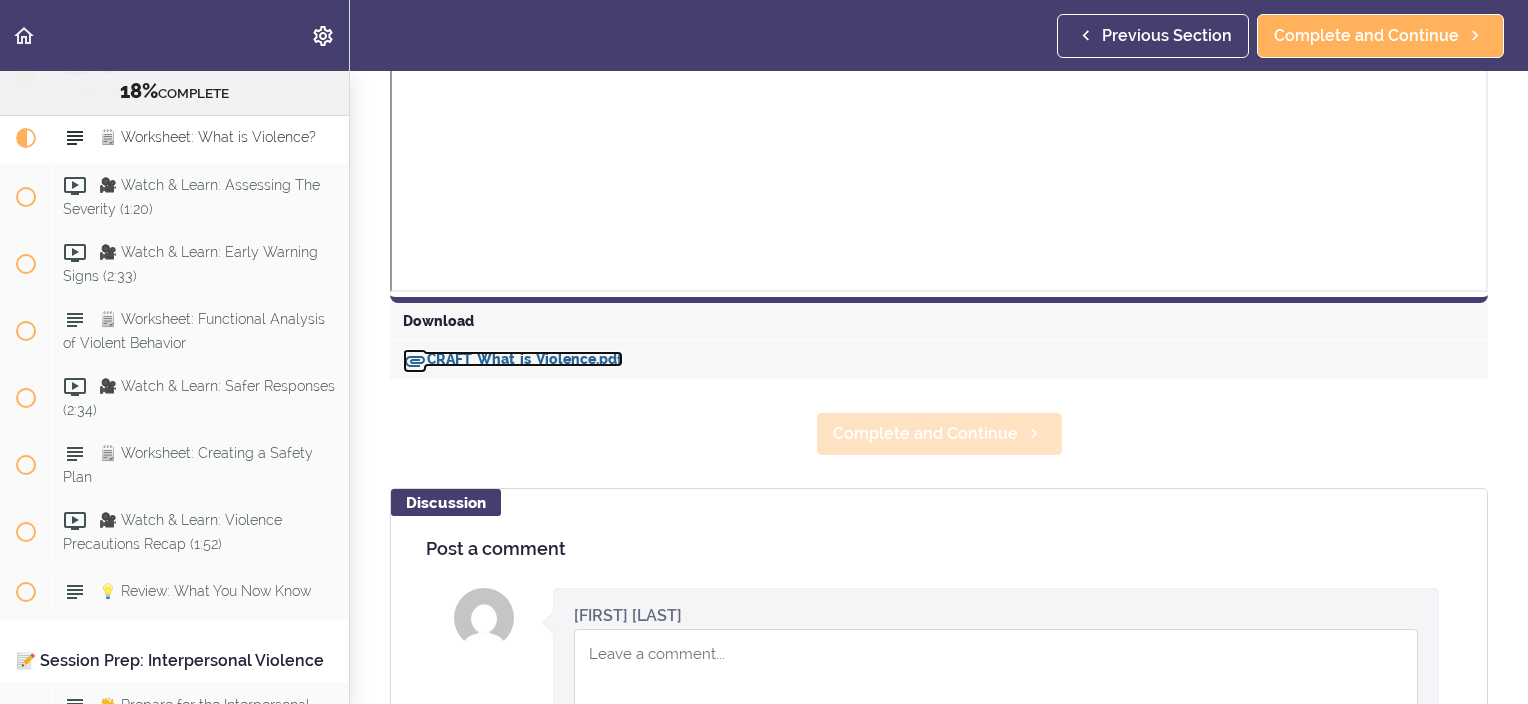 scroll, scrollTop: 1063, scrollLeft: 0, axis: vertical 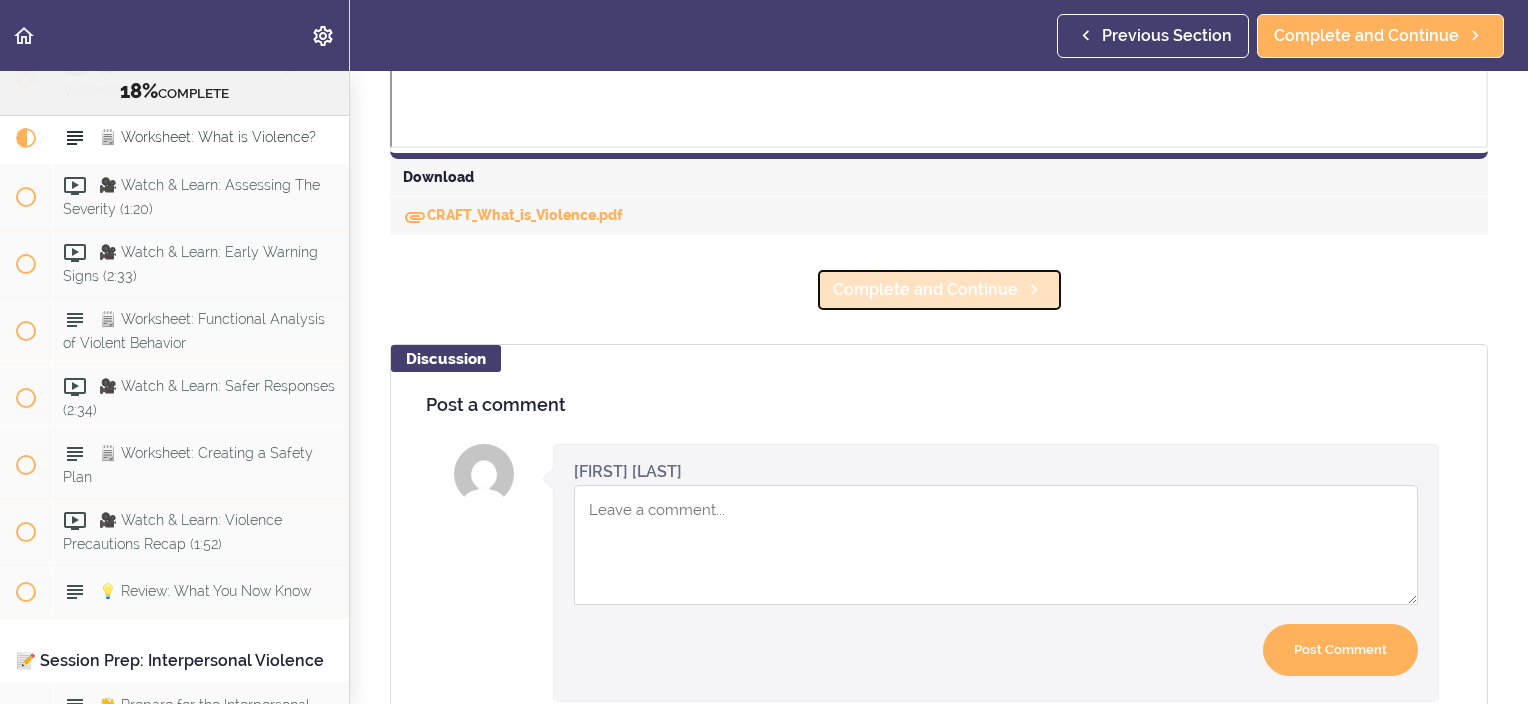 click on "Complete and Continue" at bounding box center (925, 290) 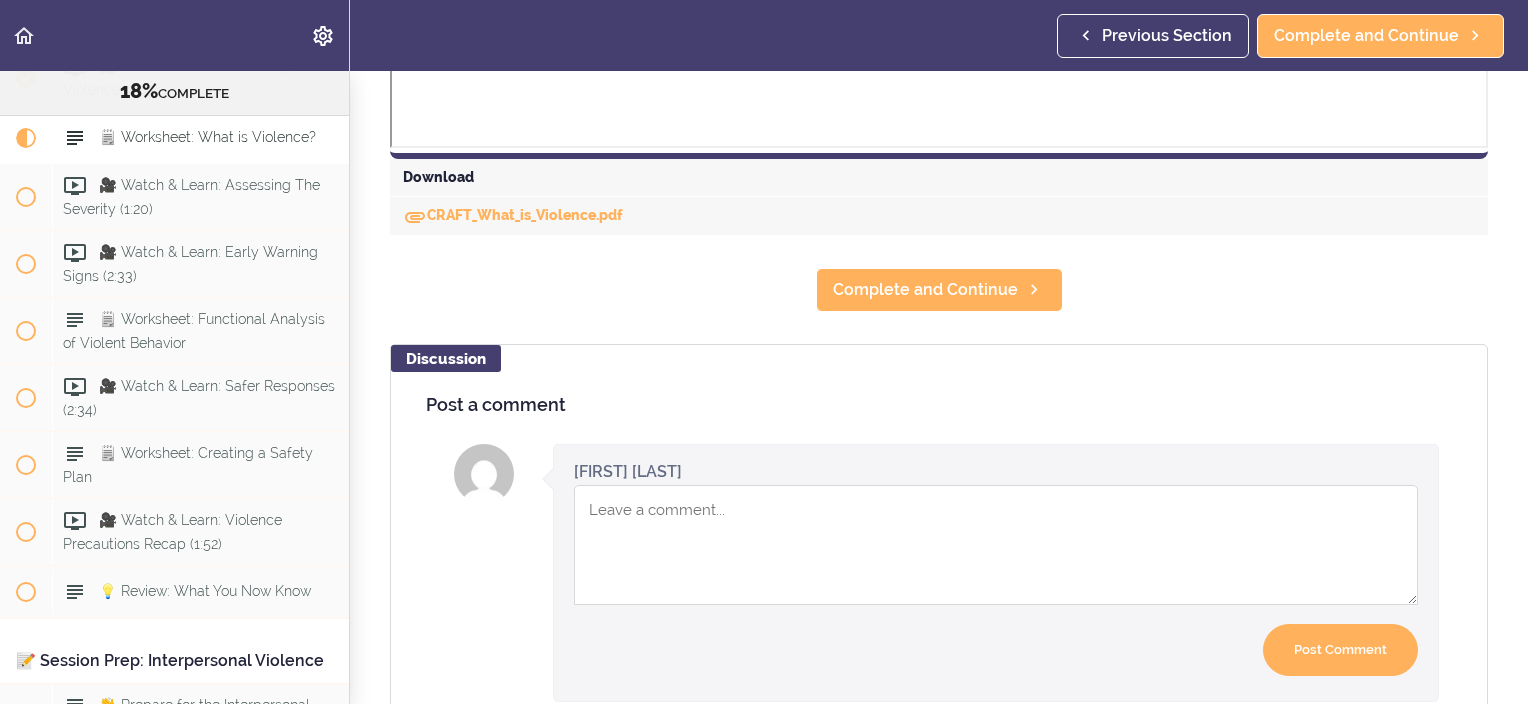 scroll, scrollTop: 27, scrollLeft: 0, axis: vertical 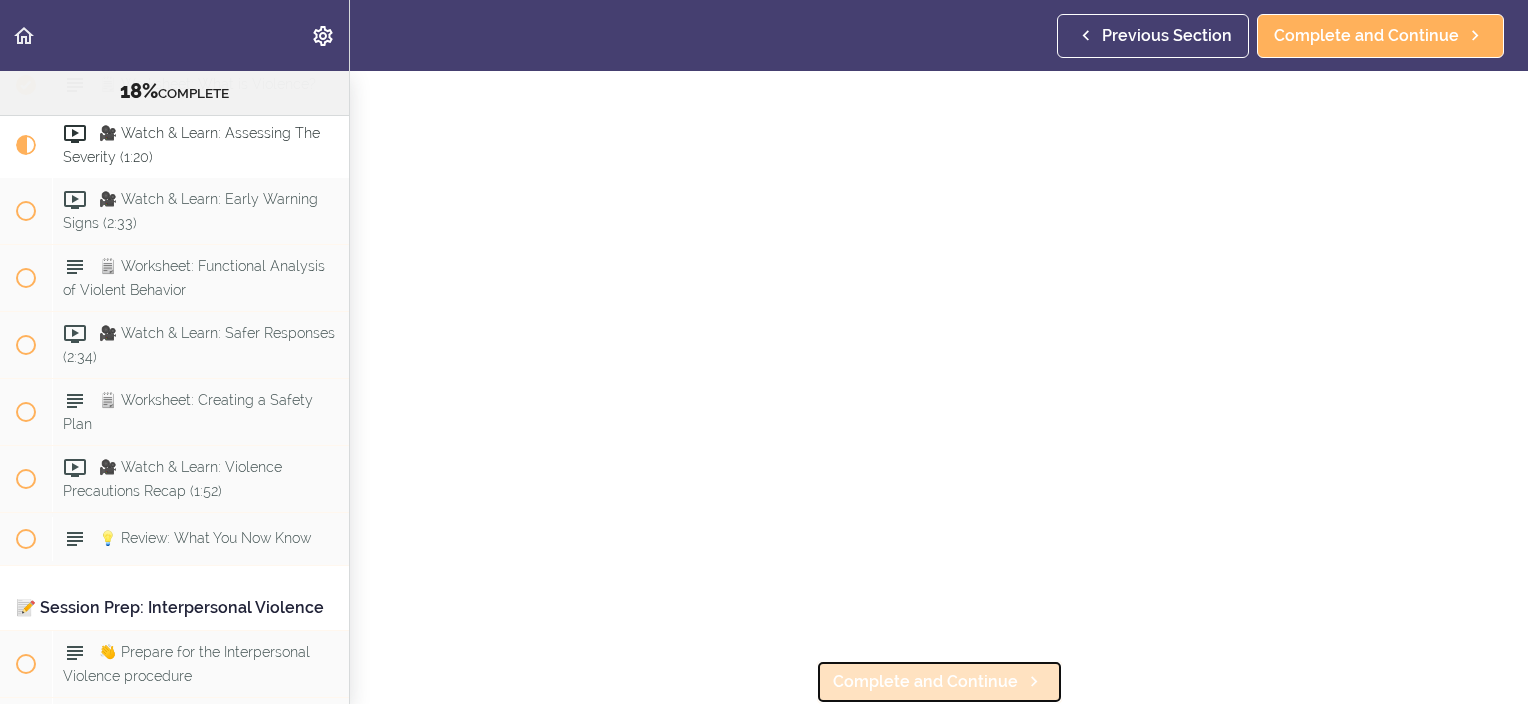 click on "Complete and Continue" at bounding box center (925, 682) 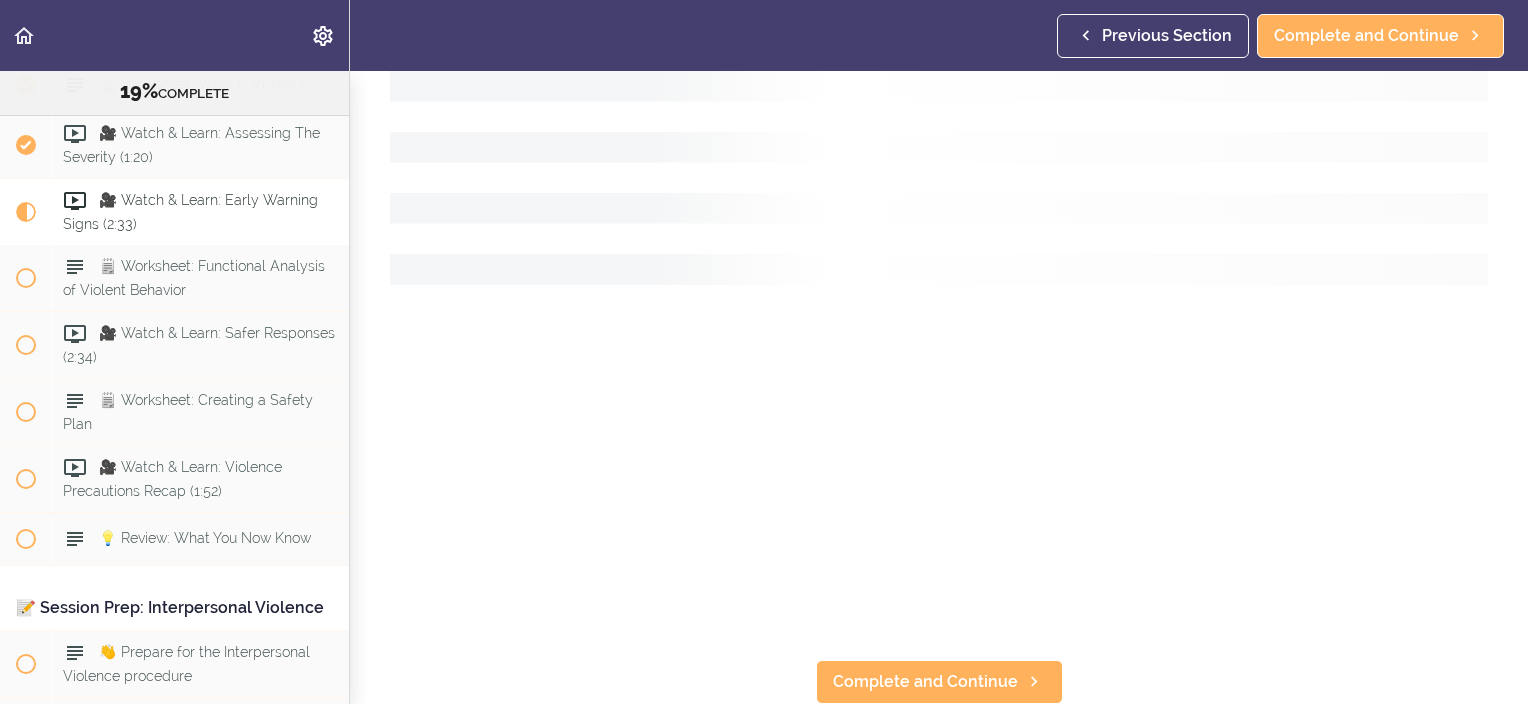 scroll, scrollTop: 22, scrollLeft: 0, axis: vertical 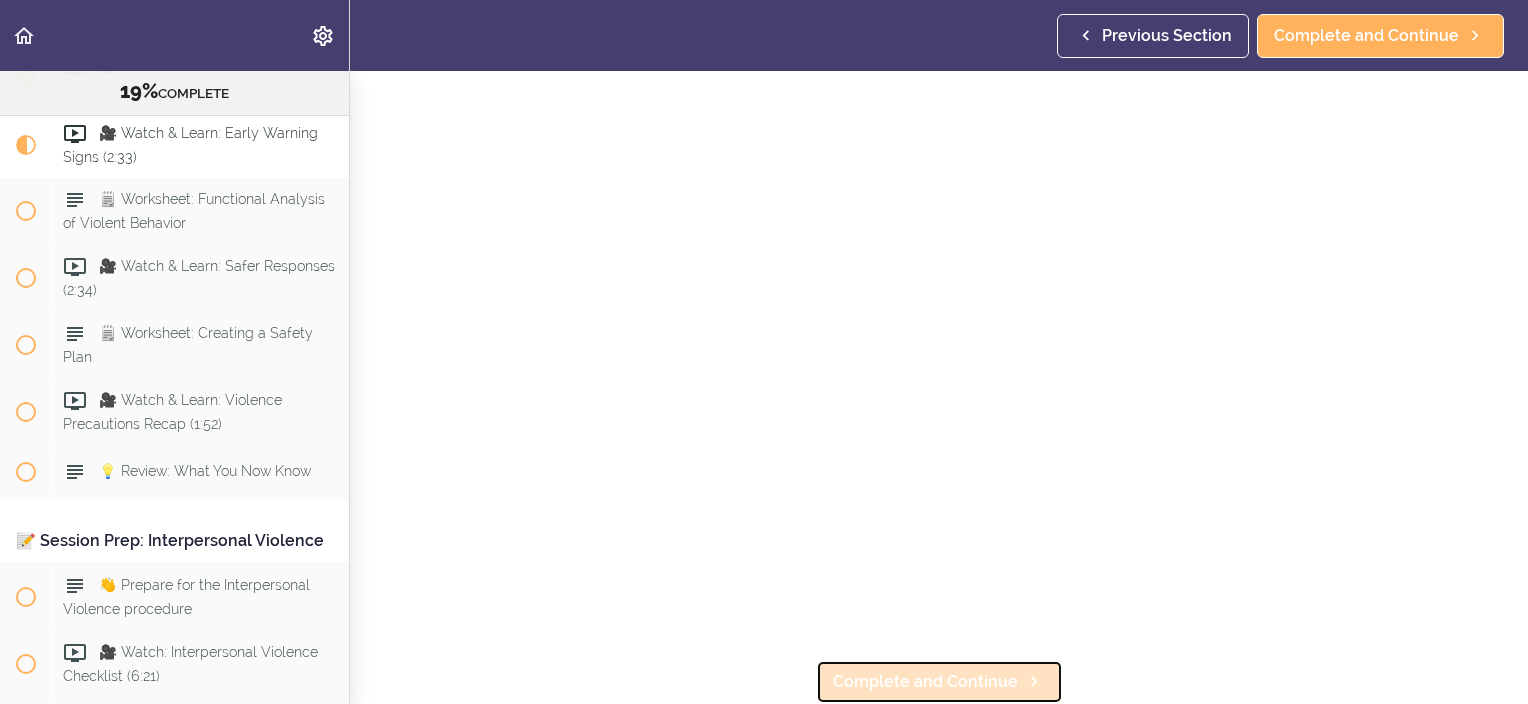 click on "Complete and Continue" at bounding box center (925, 682) 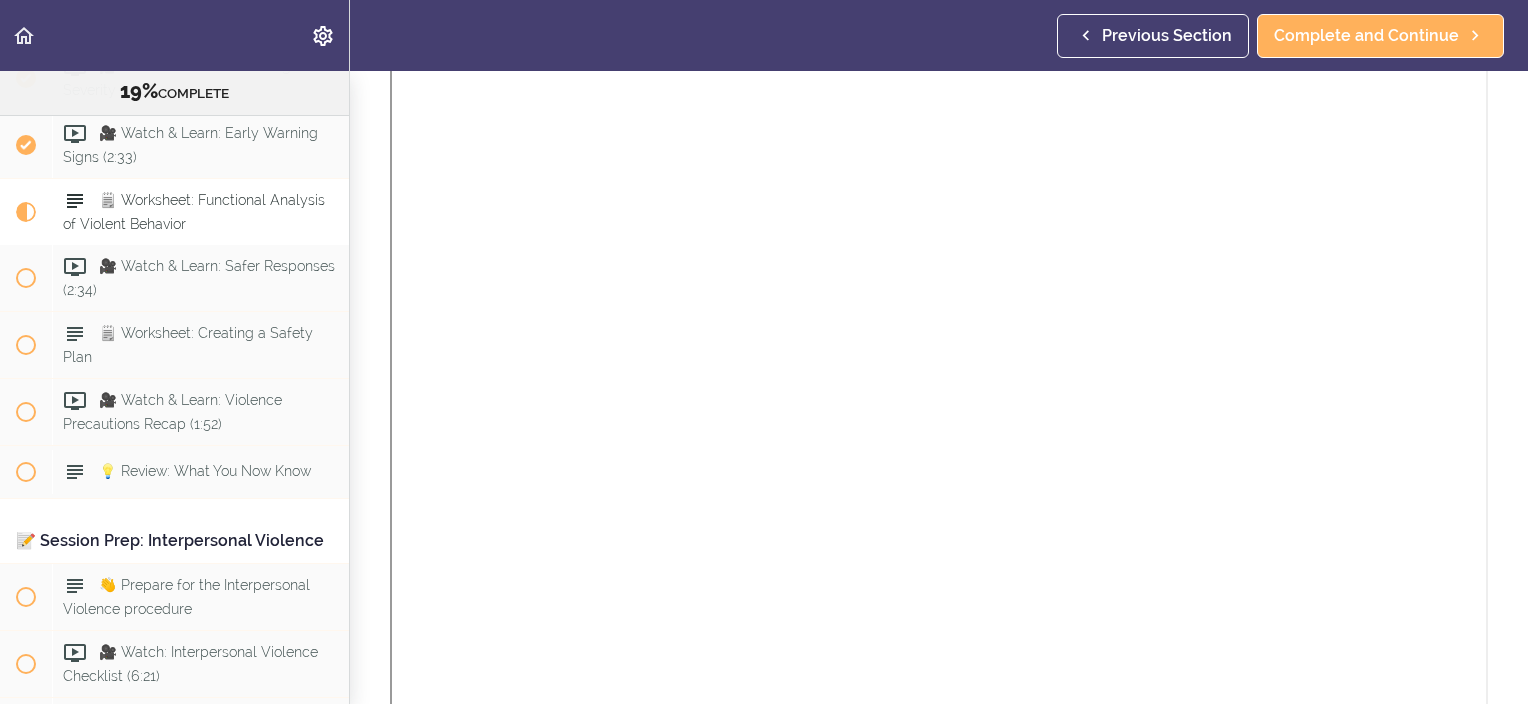 scroll, scrollTop: 0, scrollLeft: 0, axis: both 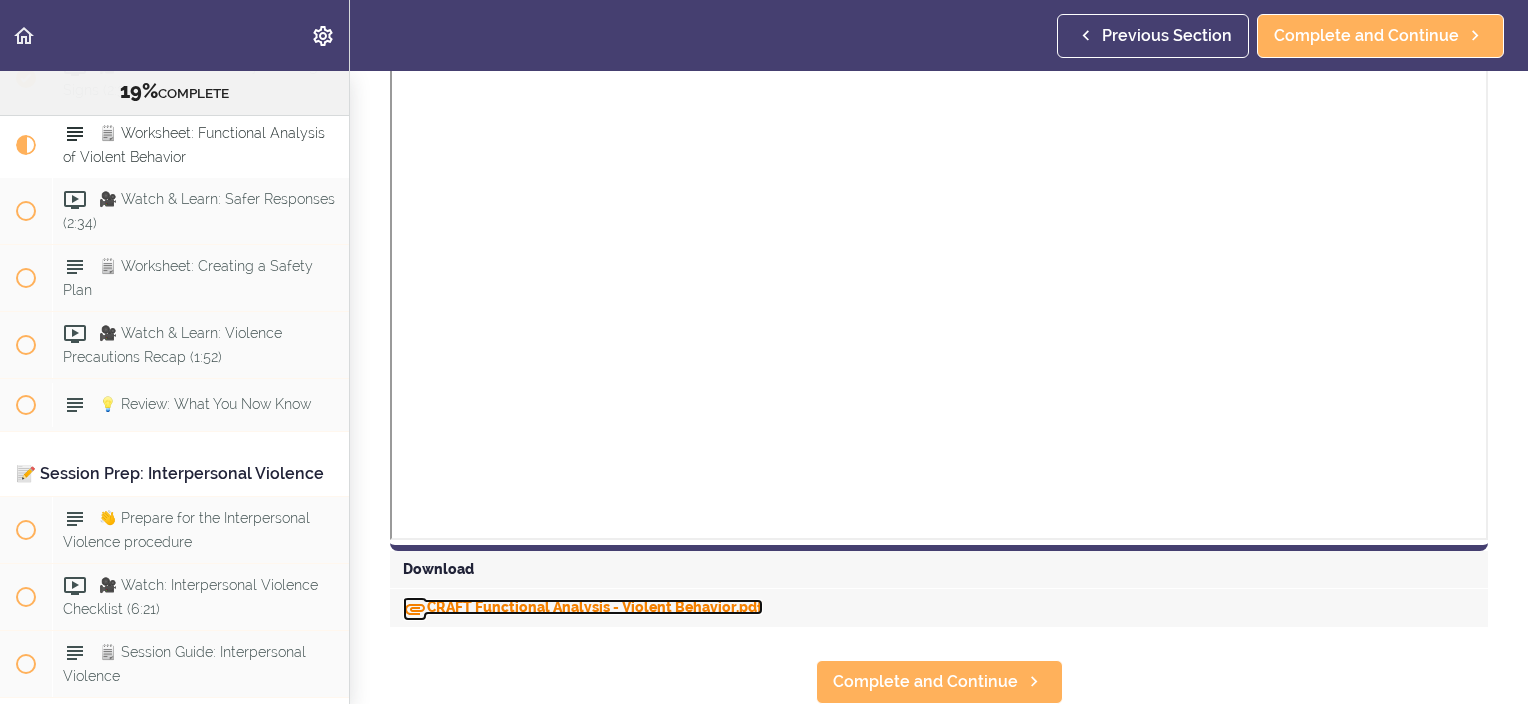 click on "CRAFT Functional Analysis - Violent Behavior.pdf" at bounding box center [583, 607] 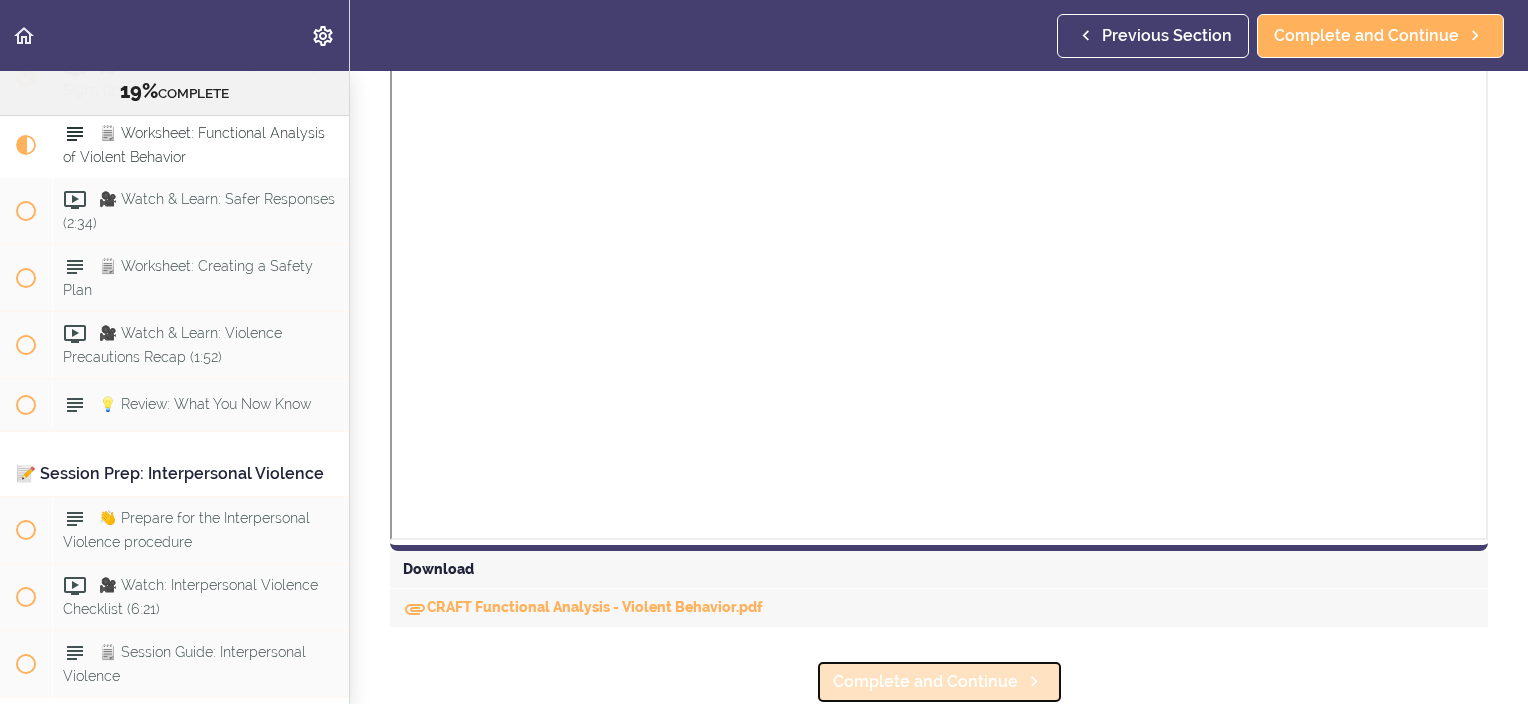 click on "Complete and Continue" at bounding box center [925, 682] 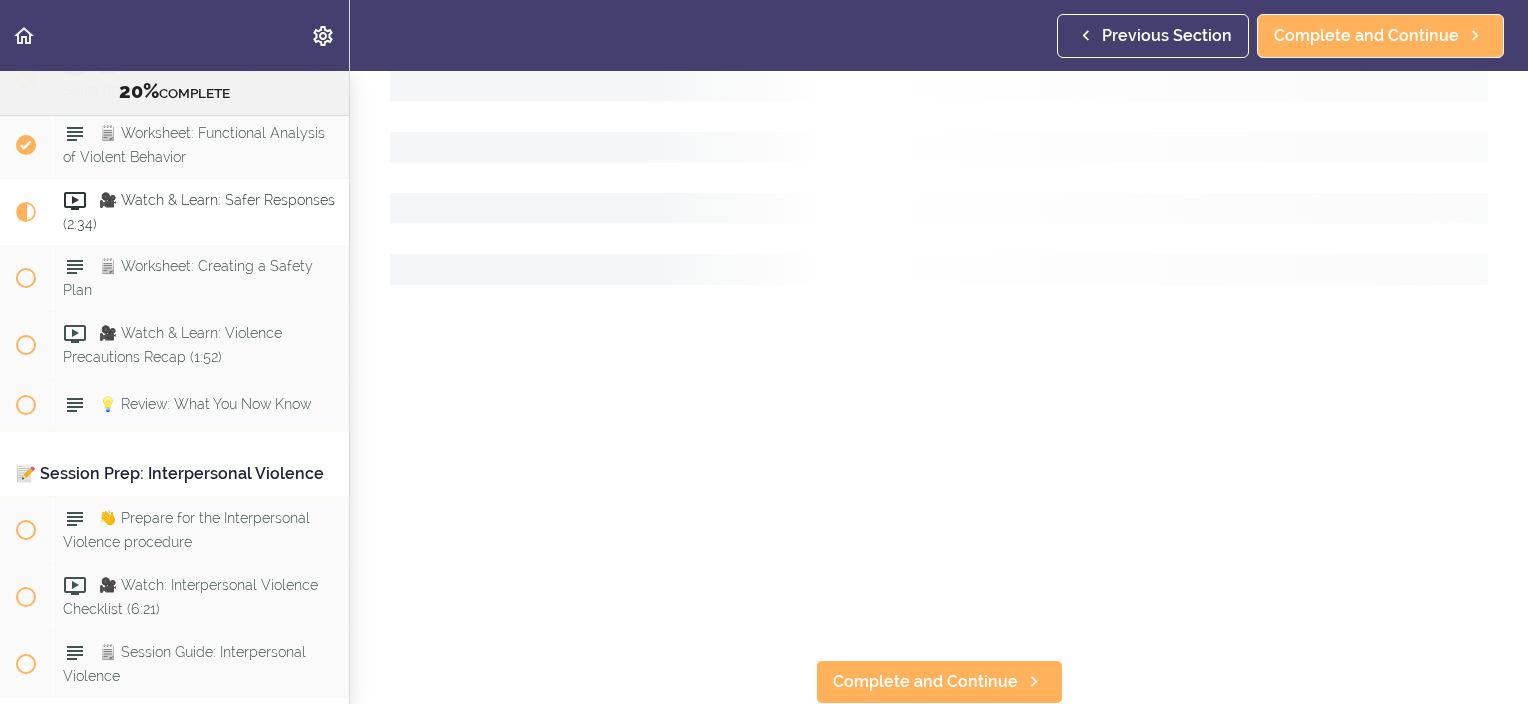 scroll, scrollTop: 0, scrollLeft: 0, axis: both 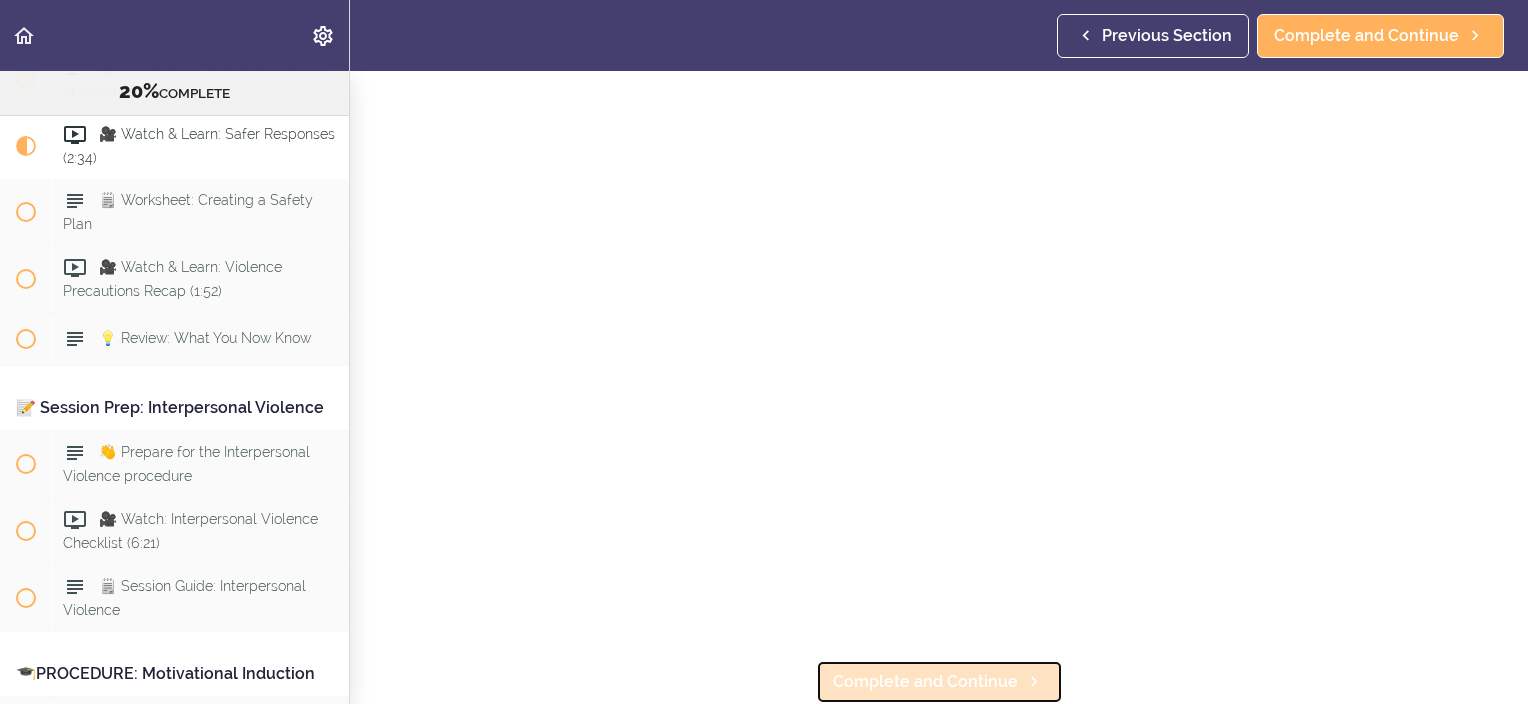 click on "Complete and Continue" at bounding box center (925, 682) 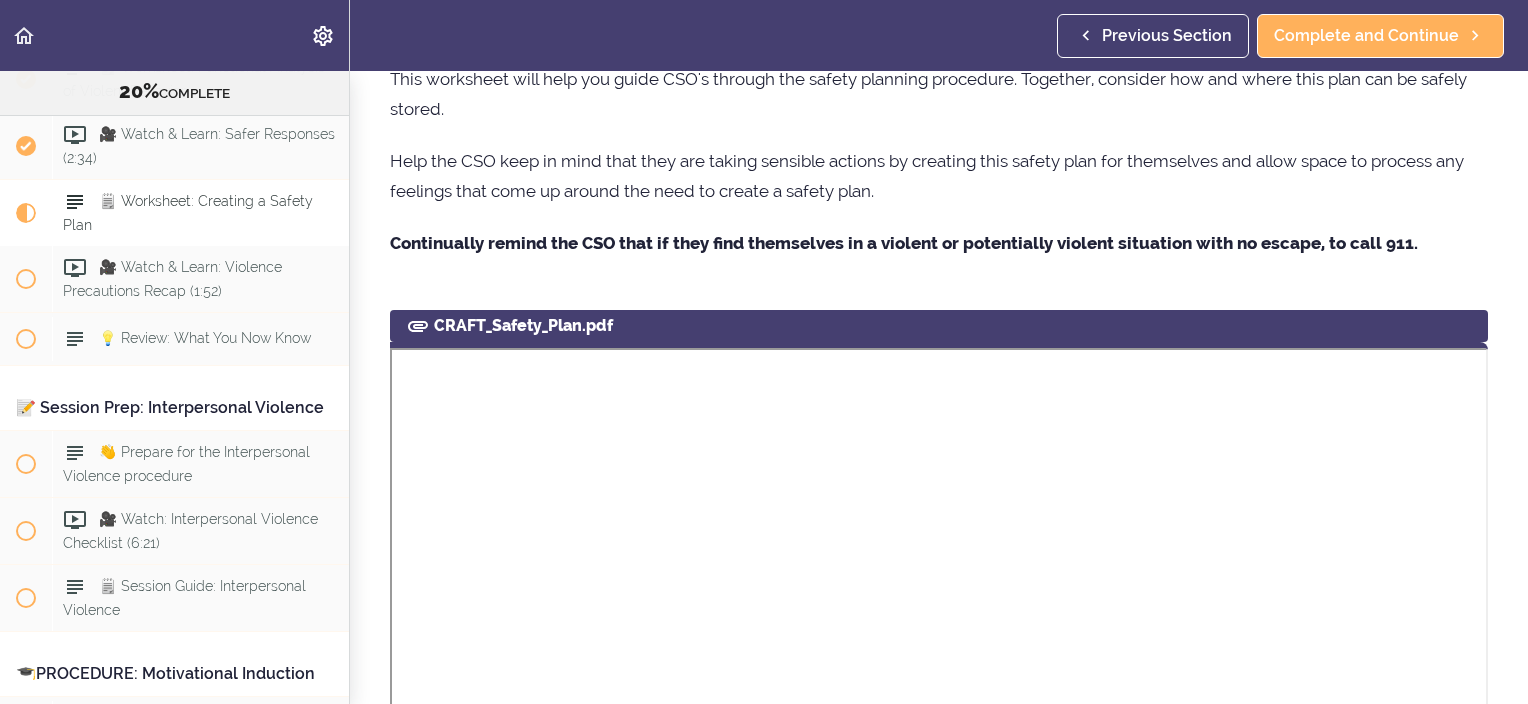 scroll, scrollTop: 2, scrollLeft: 0, axis: vertical 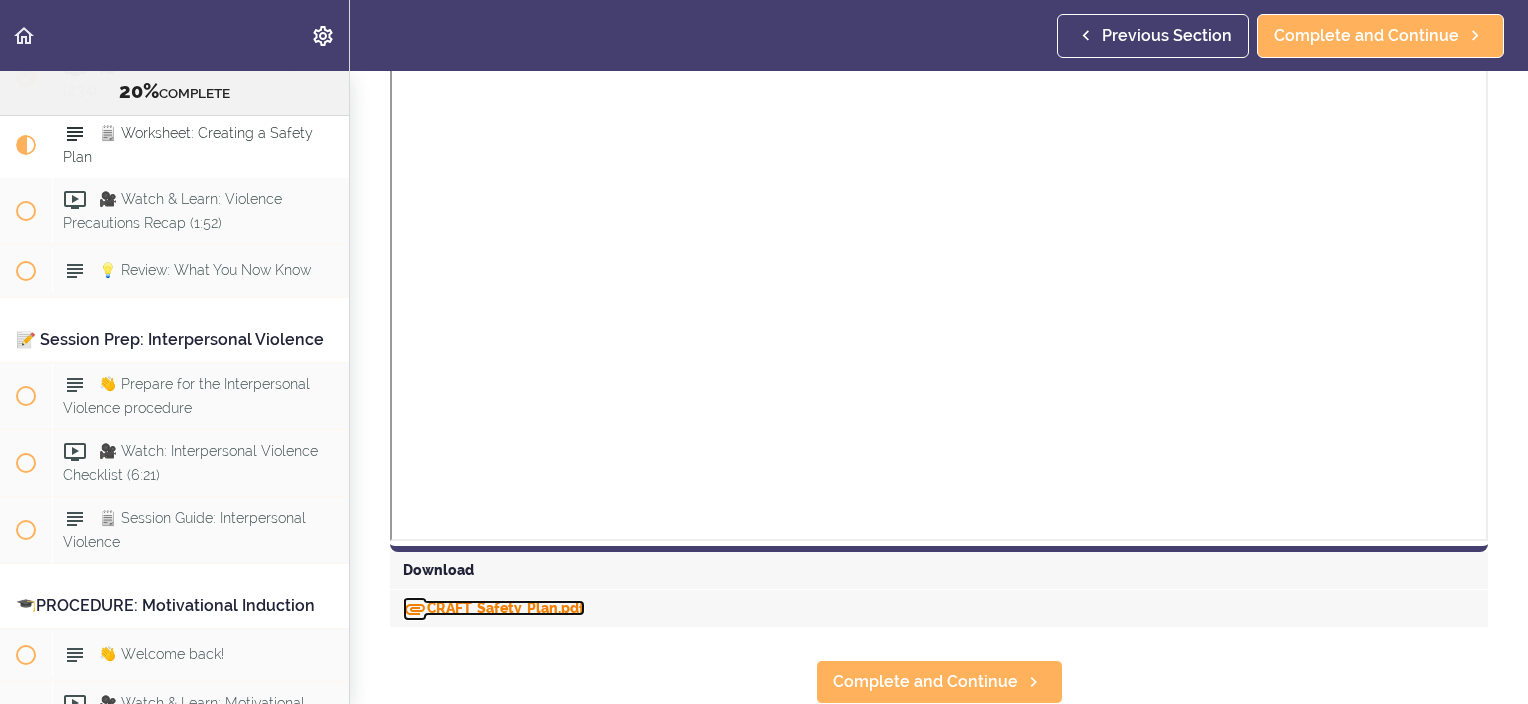 click on "CRAFT_Safety_Plan.pdf" at bounding box center (494, 608) 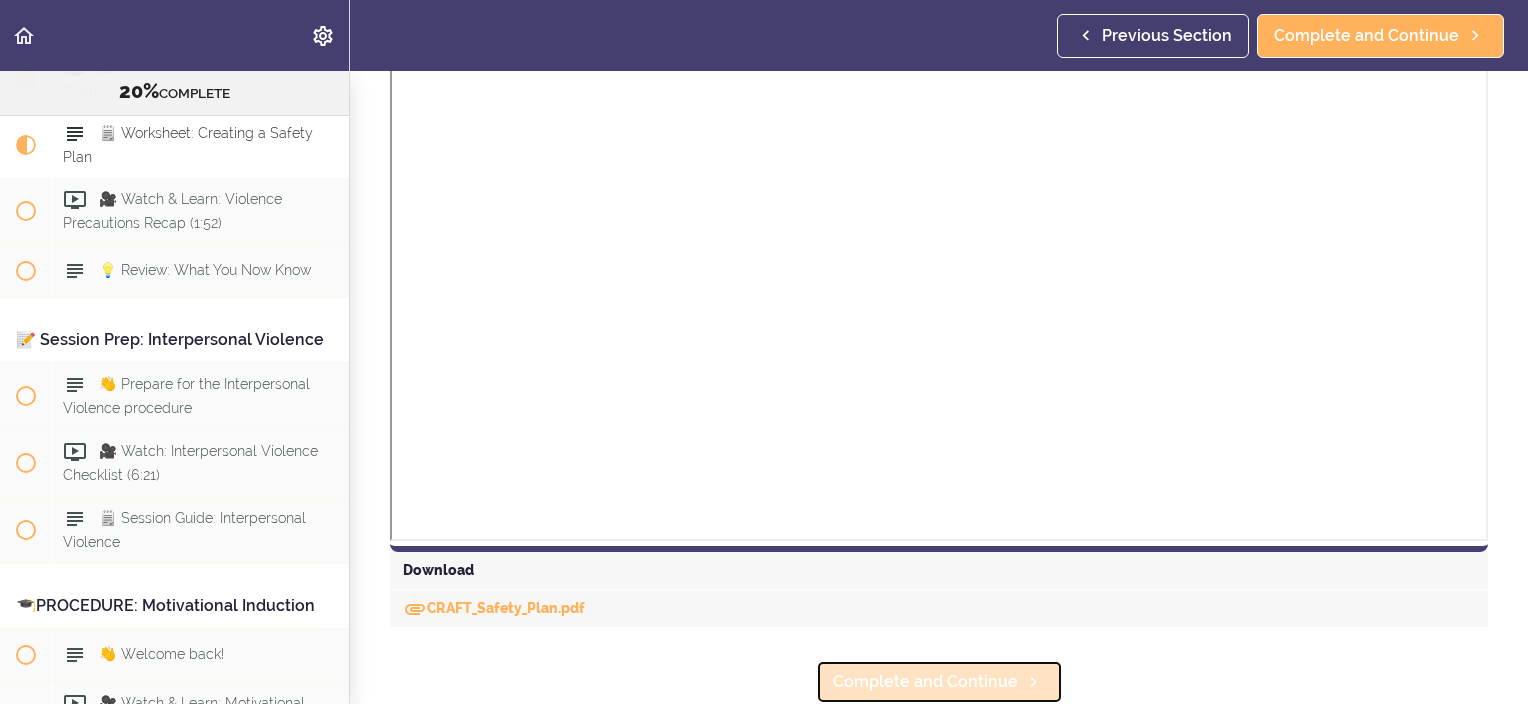 click on "Complete and Continue" at bounding box center [925, 682] 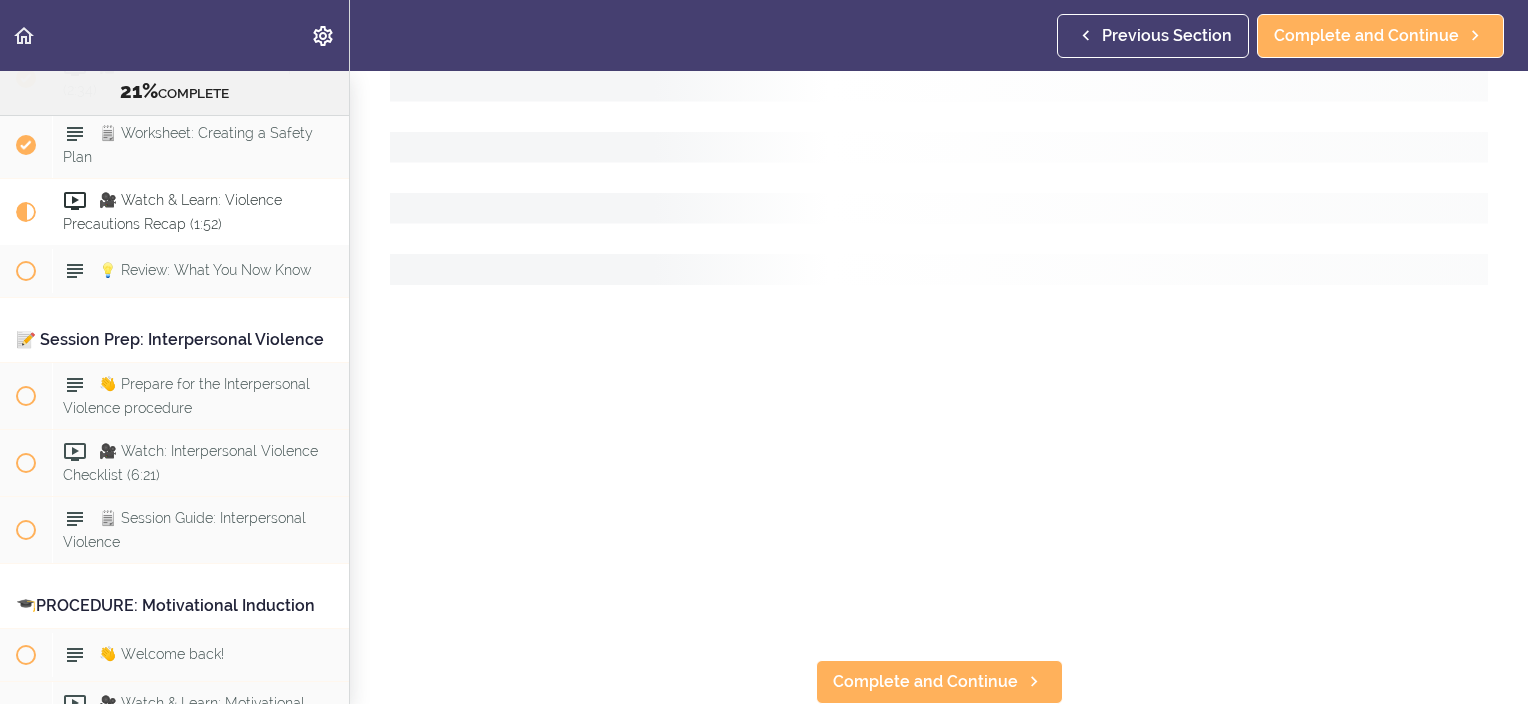 scroll, scrollTop: 0, scrollLeft: 0, axis: both 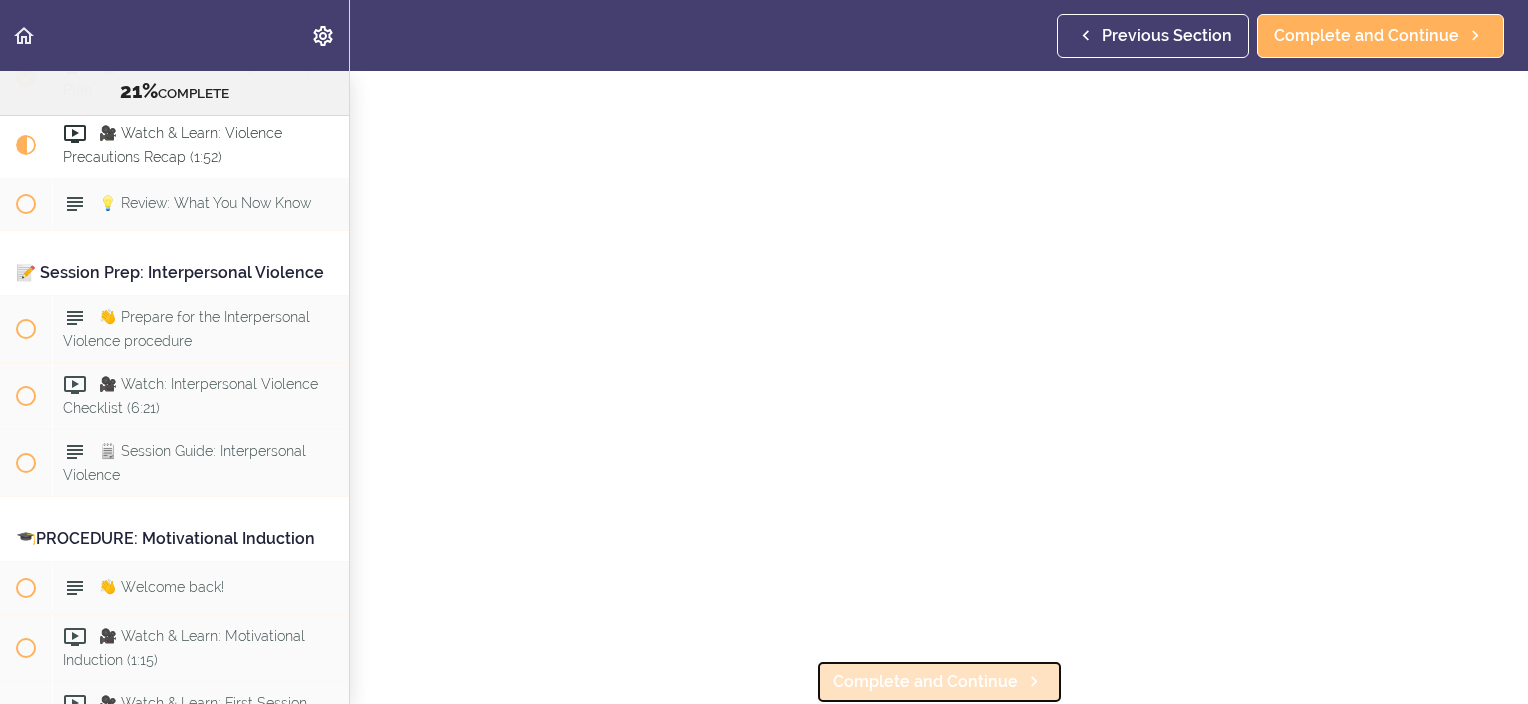click on "Complete and Continue" at bounding box center (925, 682) 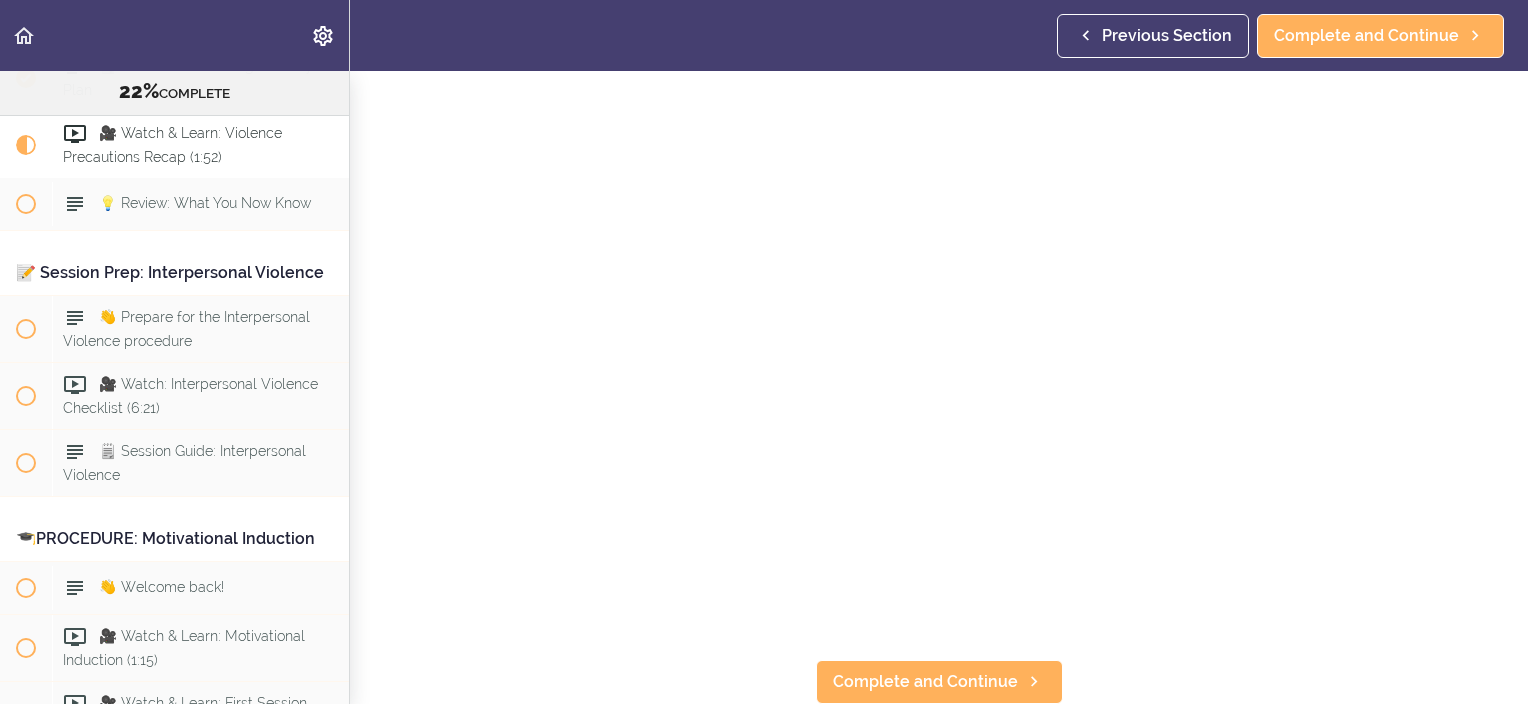 scroll, scrollTop: 23, scrollLeft: 0, axis: vertical 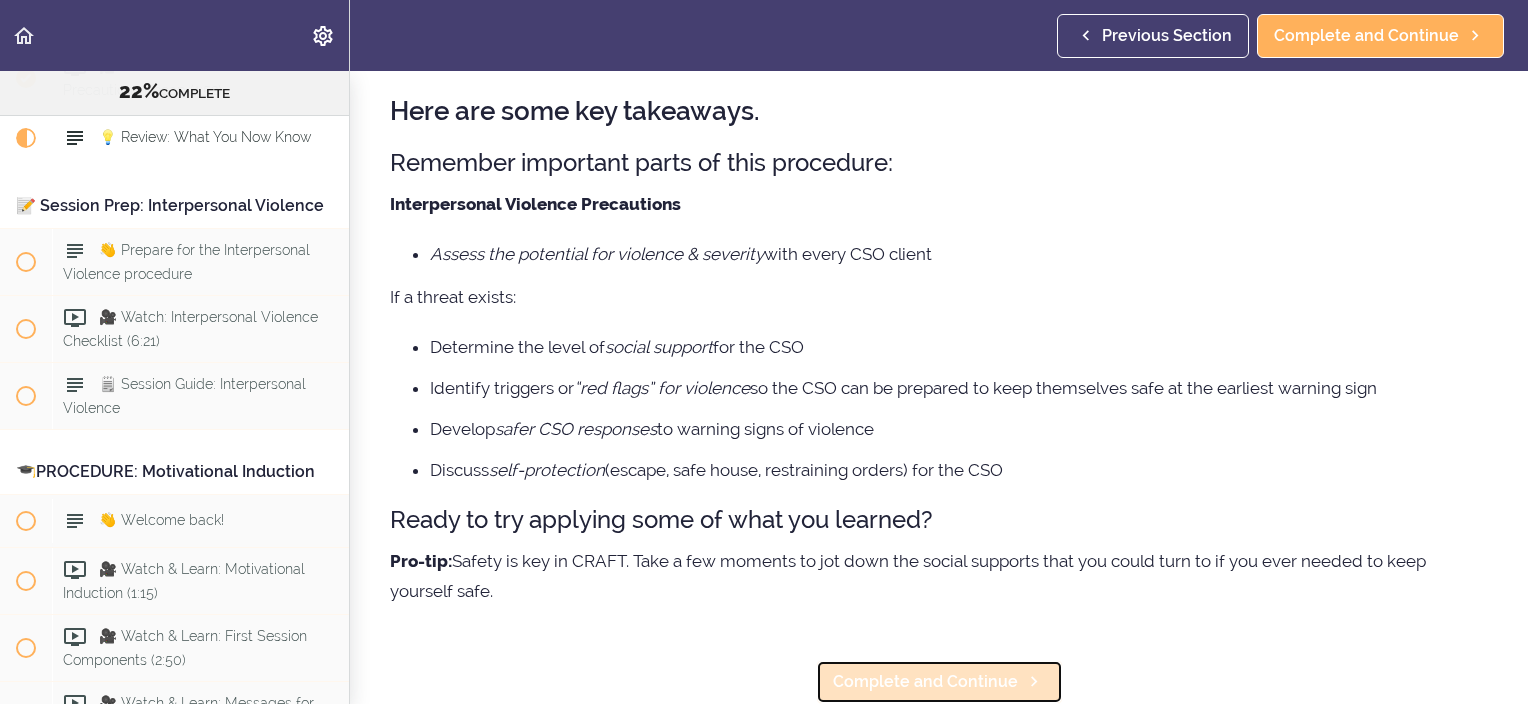 click on "Complete and Continue" at bounding box center [925, 682] 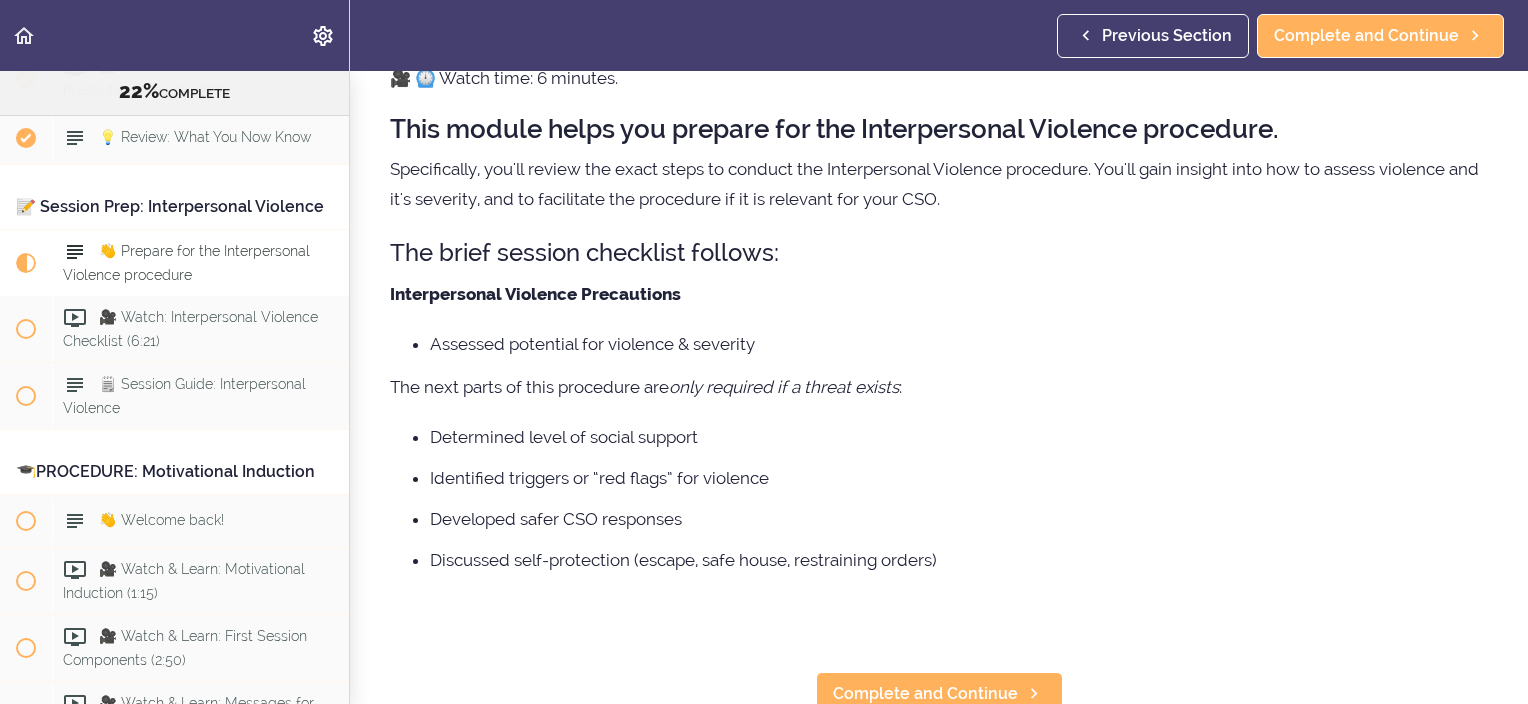 scroll, scrollTop: 0, scrollLeft: 0, axis: both 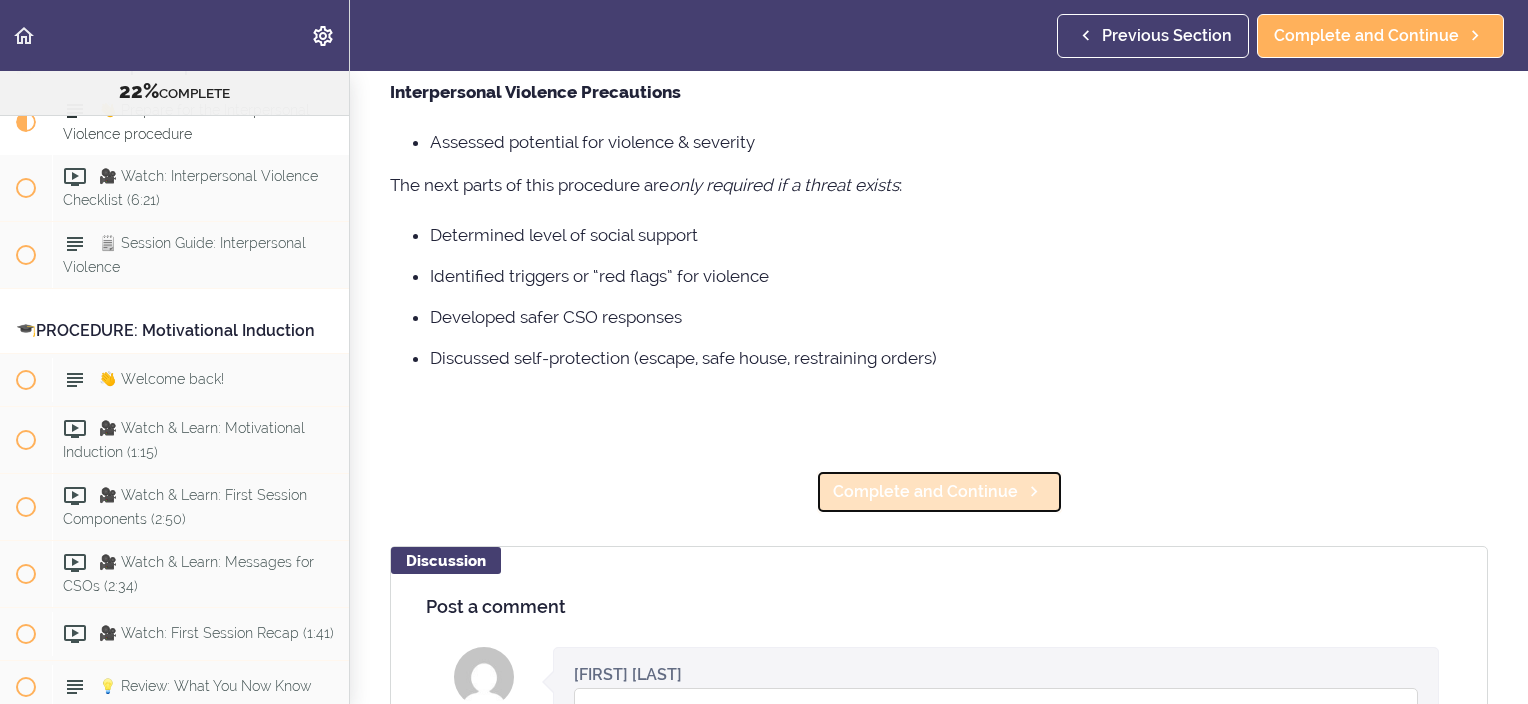 click on "Complete and Continue" at bounding box center (925, 492) 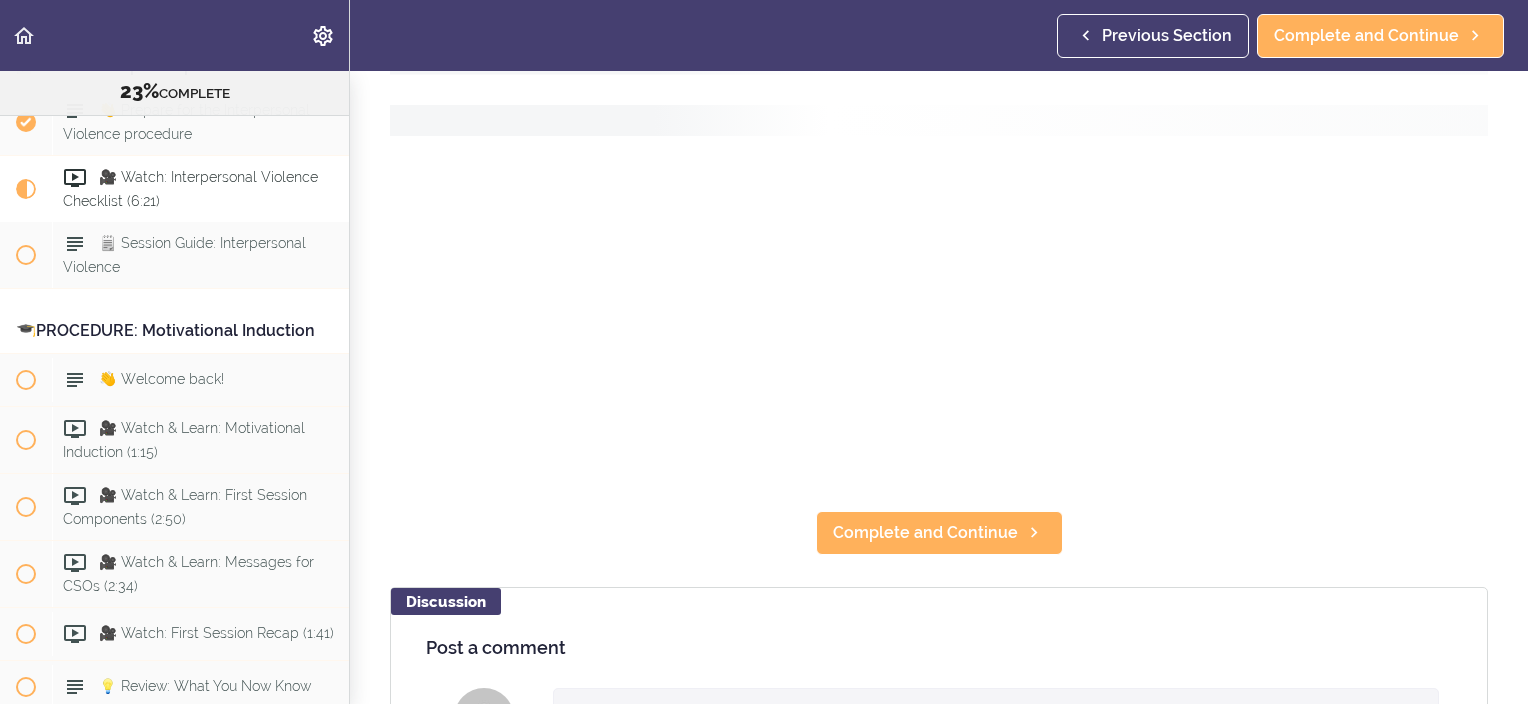 scroll, scrollTop: 0, scrollLeft: 0, axis: both 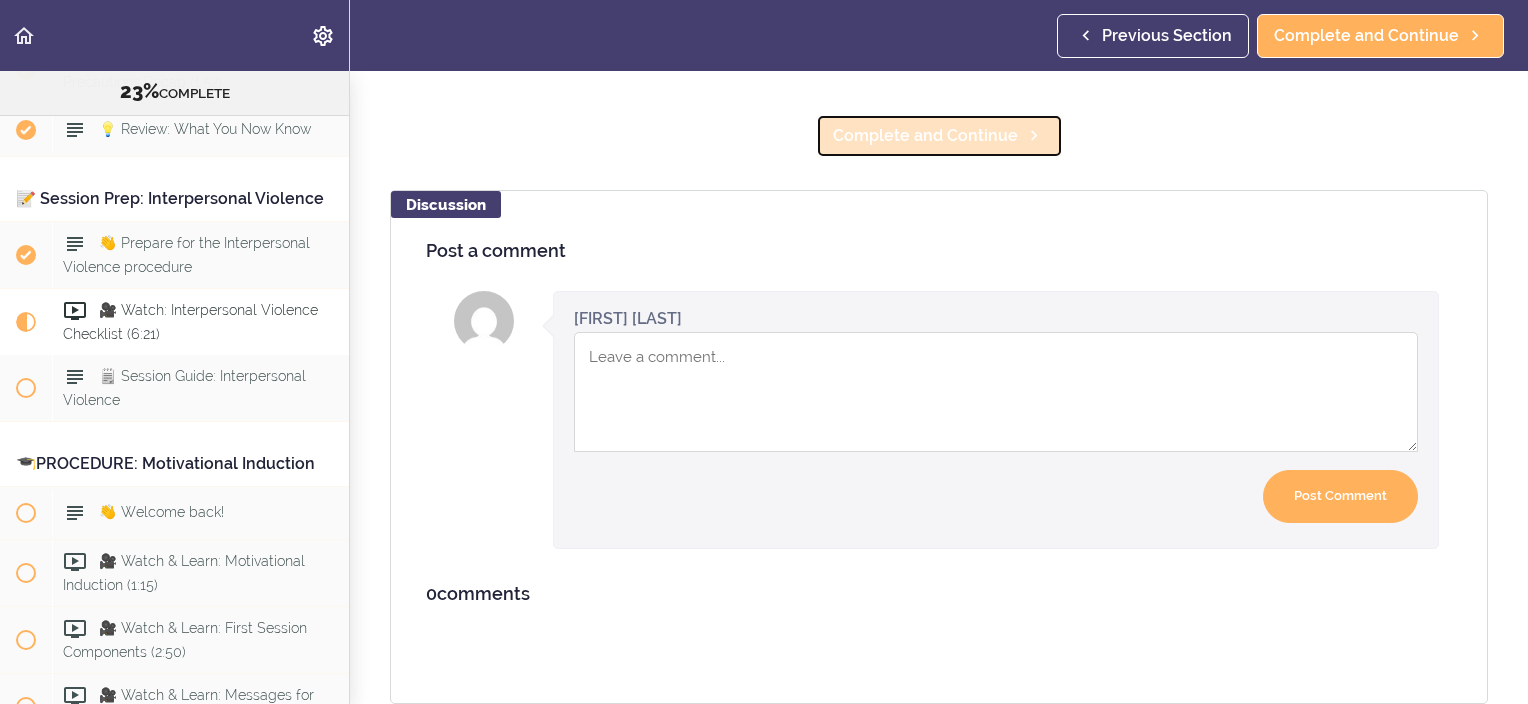 click on "Complete and Continue" at bounding box center (925, 136) 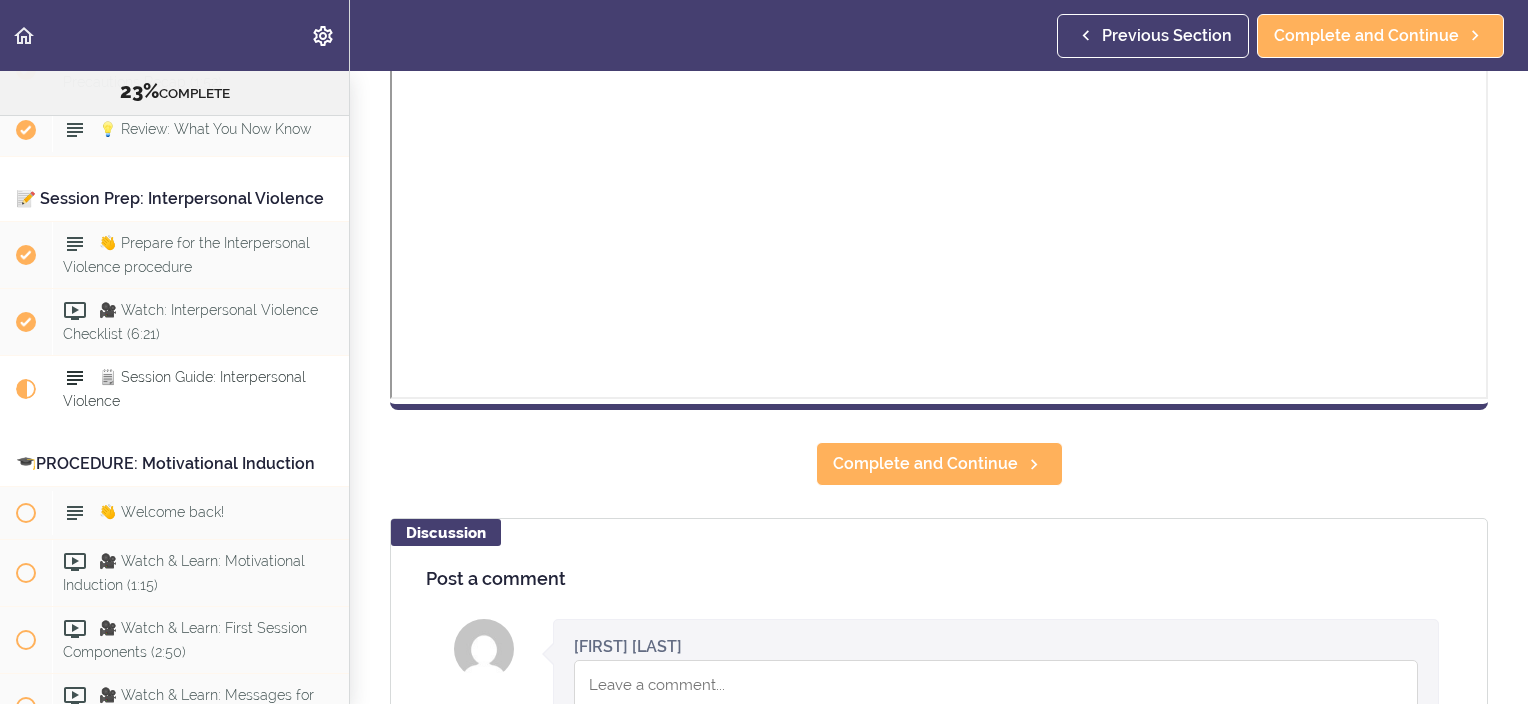 scroll, scrollTop: 0, scrollLeft: 0, axis: both 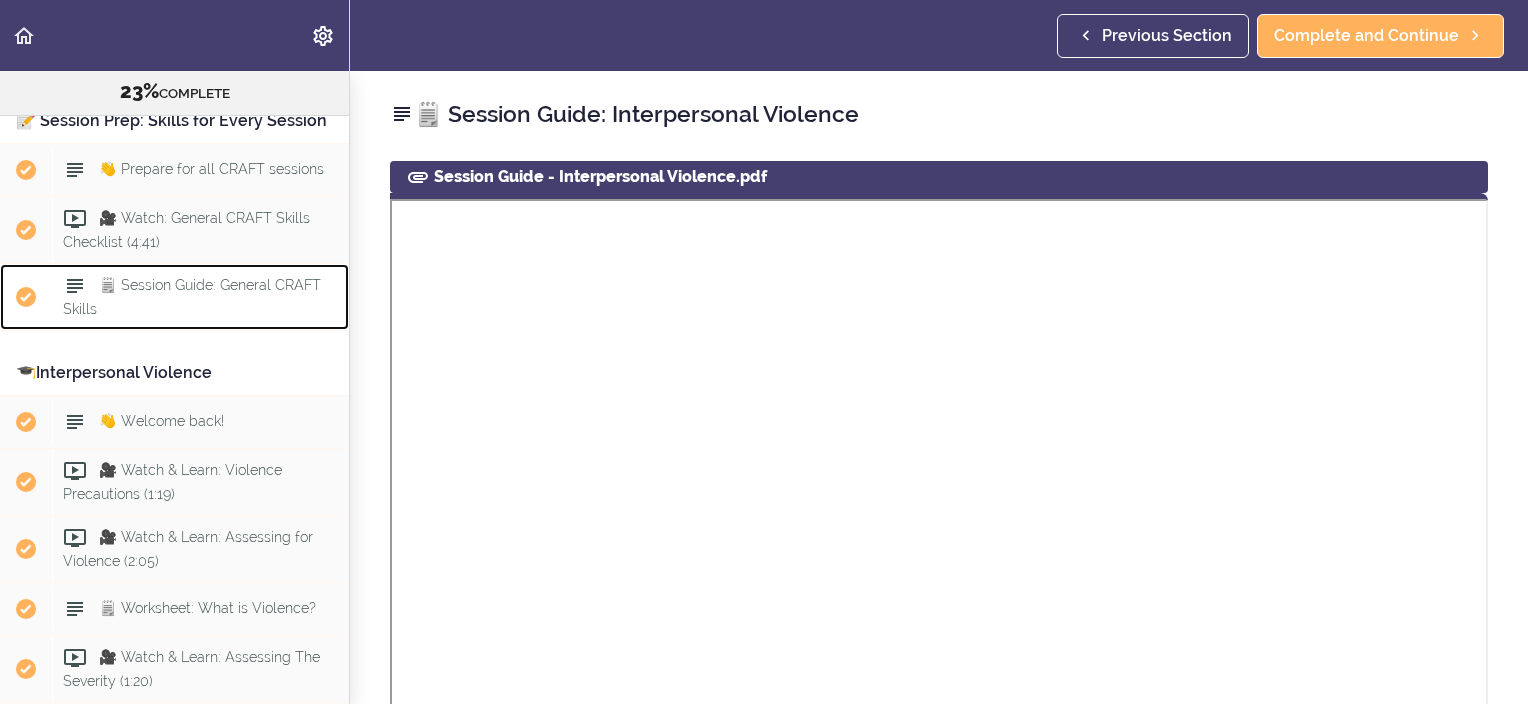 click on "🗒️ Session Guide: General CRAFT Skills" at bounding box center [192, 297] 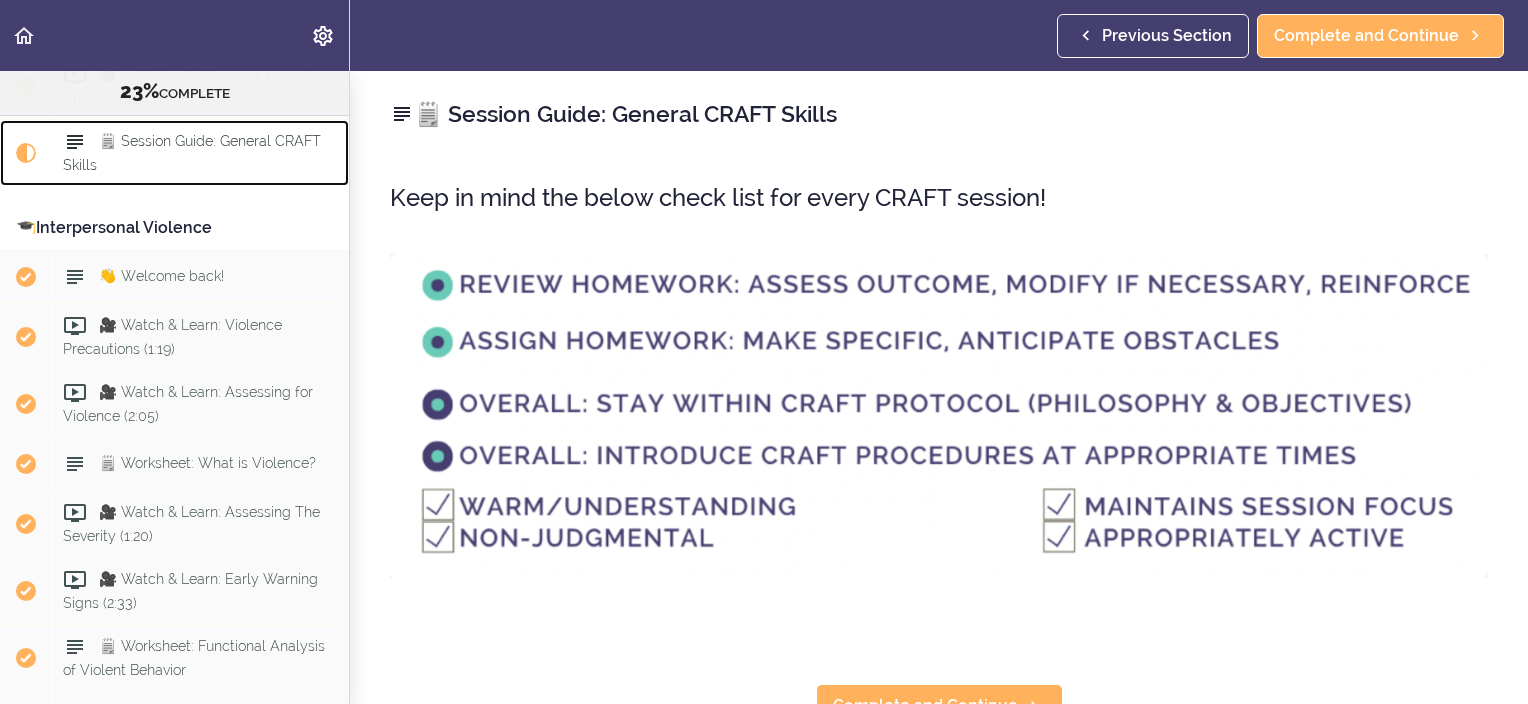 scroll, scrollTop: 2172, scrollLeft: 0, axis: vertical 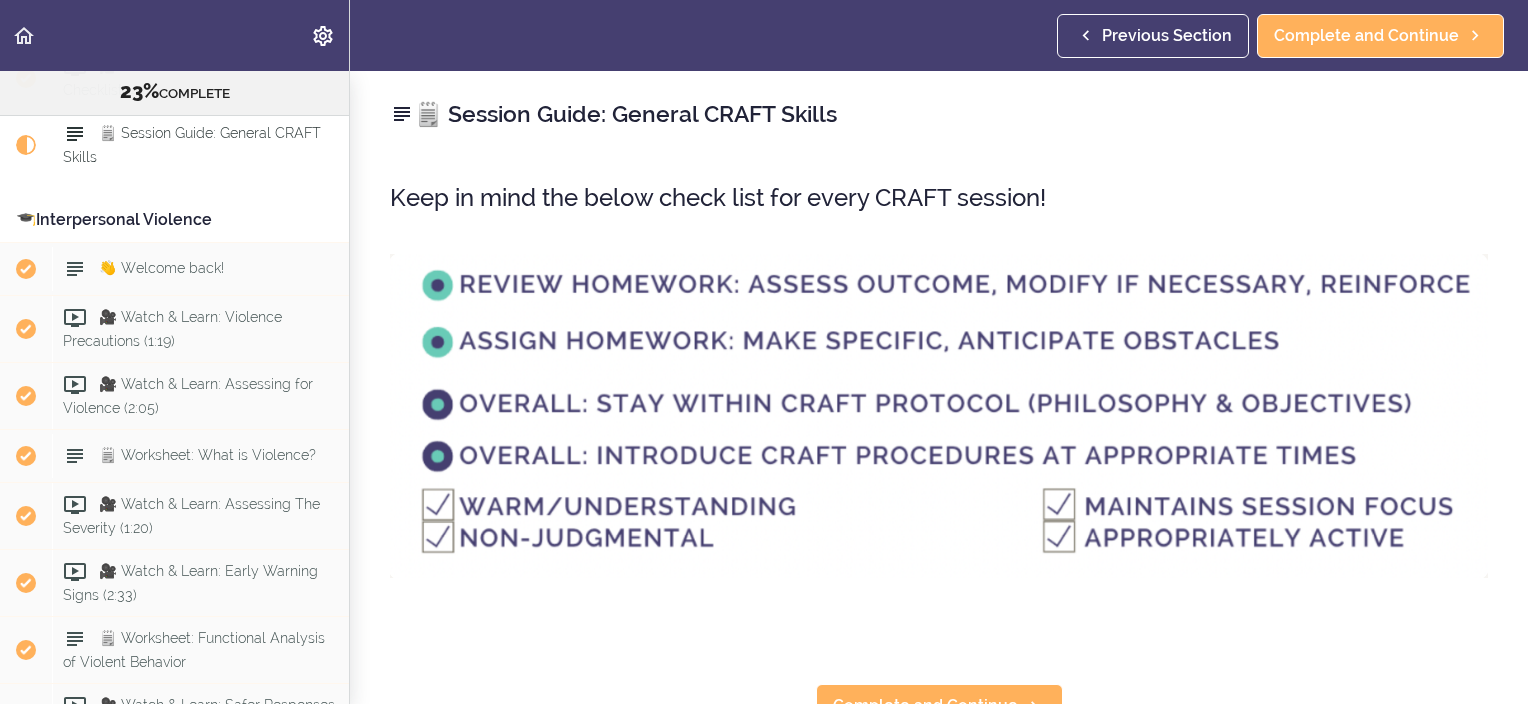 click on "🗒️ Session Guide: General CRAFT Skills" at bounding box center (939, 114) 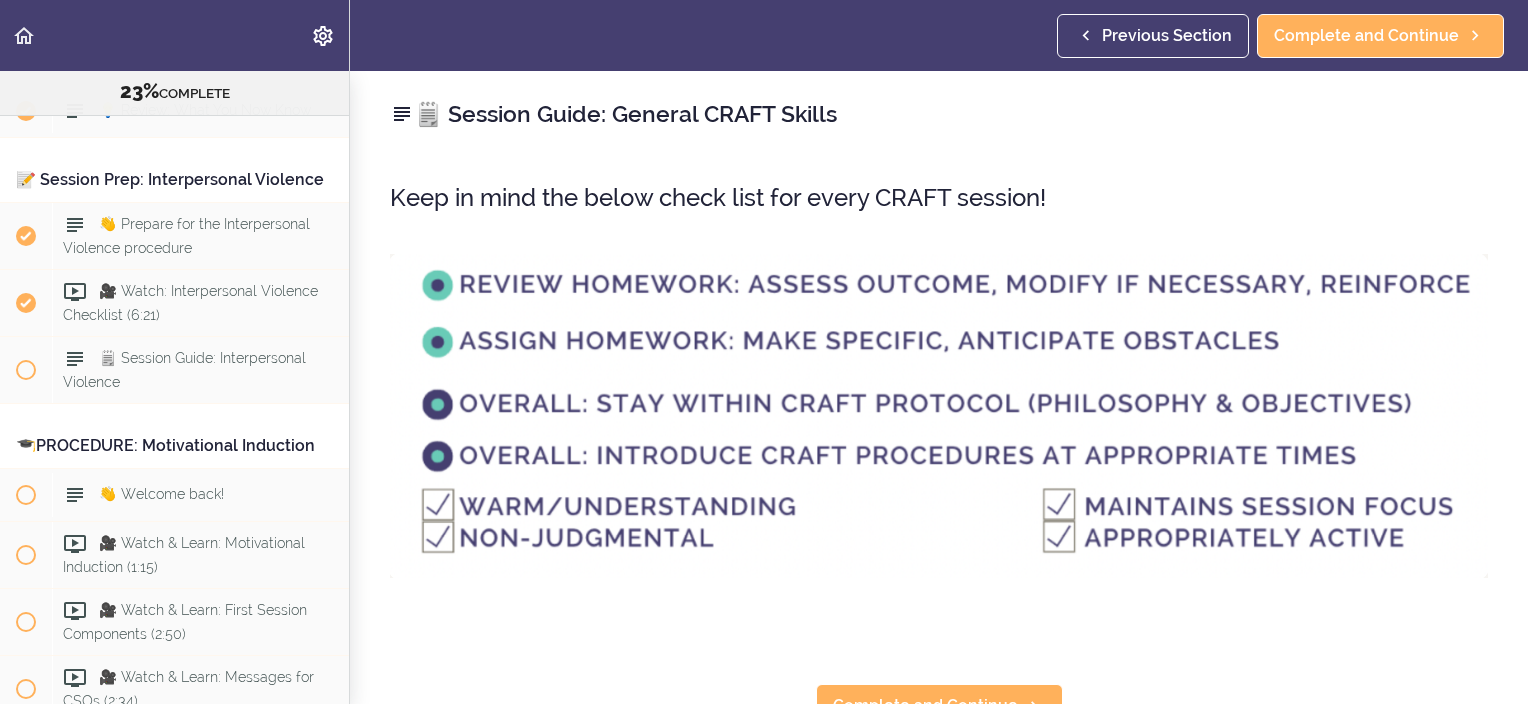scroll, scrollTop: 2972, scrollLeft: 0, axis: vertical 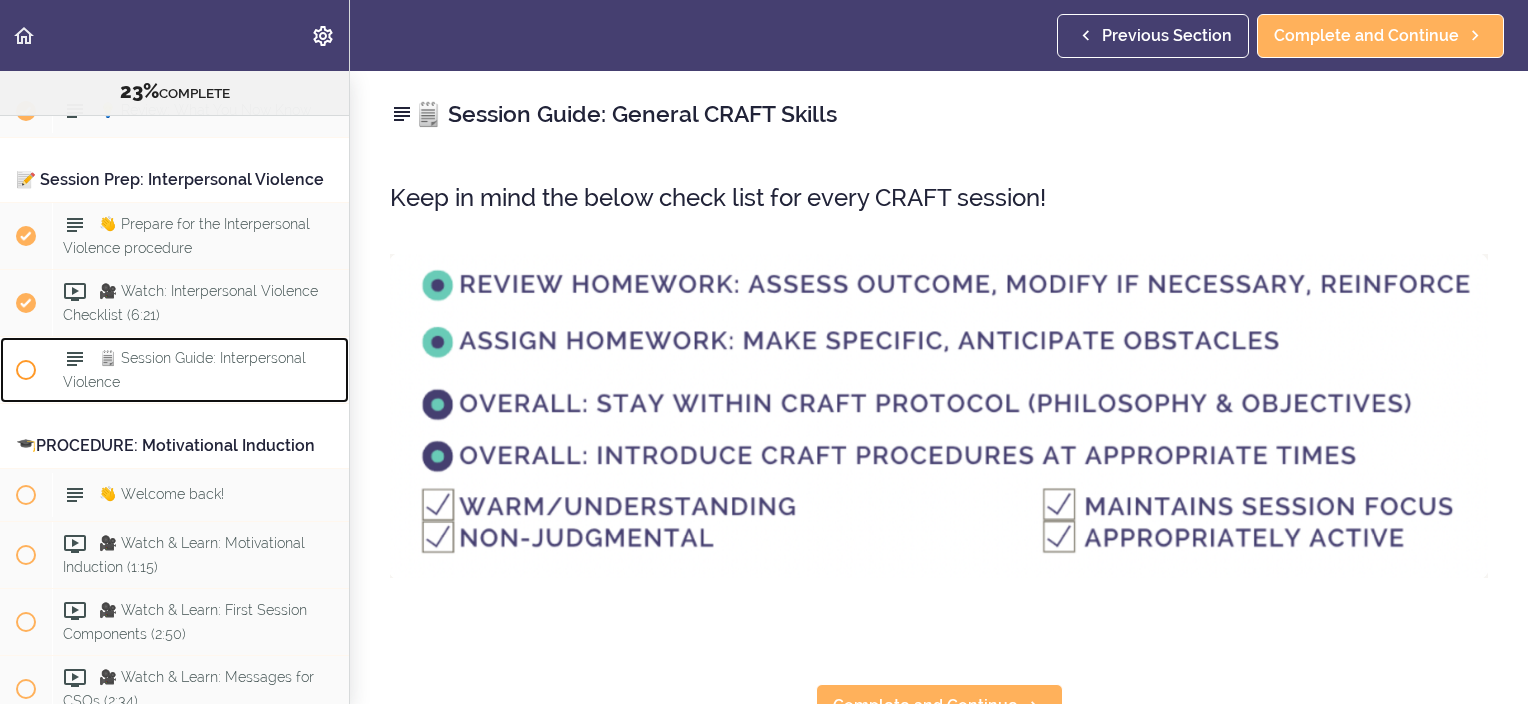 click on "🗒️ Session Guide: Interpersonal Violence" at bounding box center (184, 369) 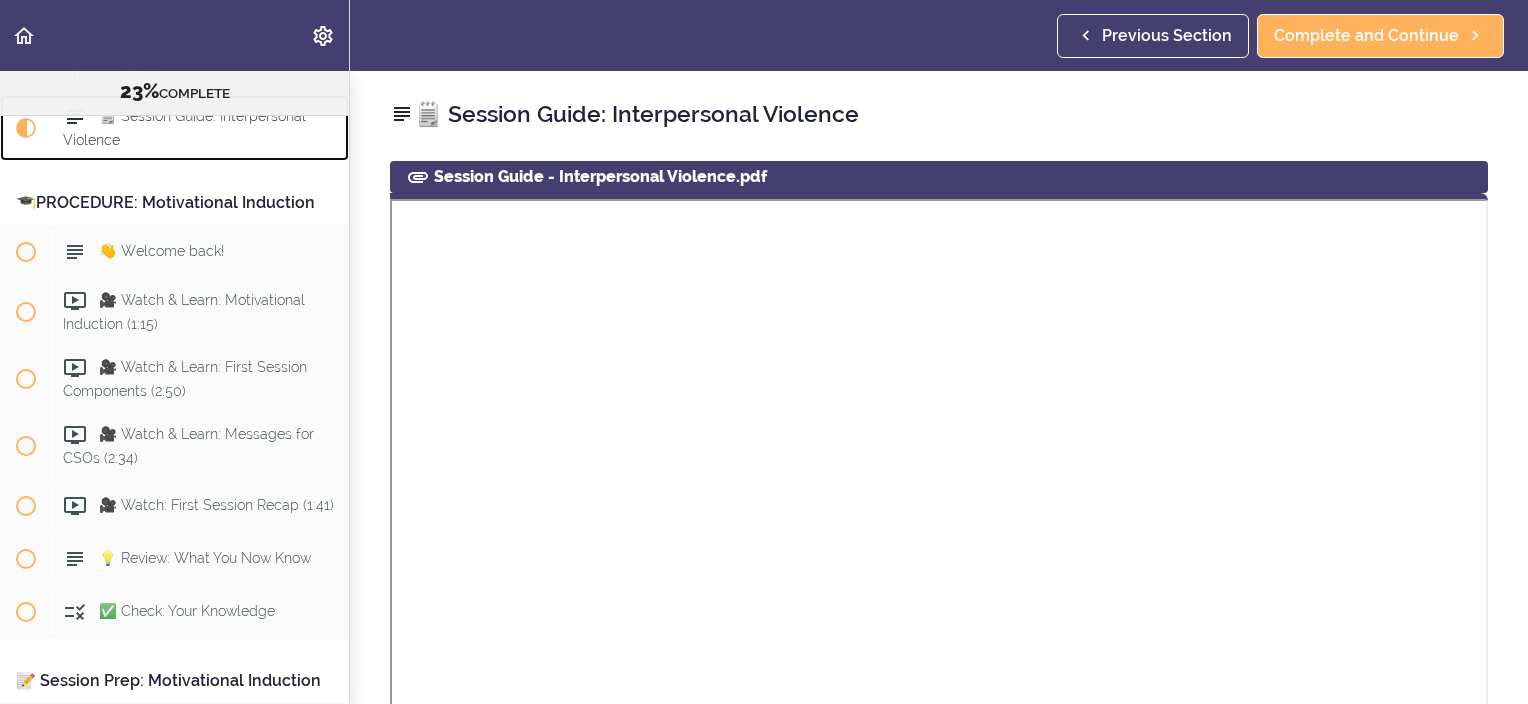 scroll, scrollTop: 3220, scrollLeft: 0, axis: vertical 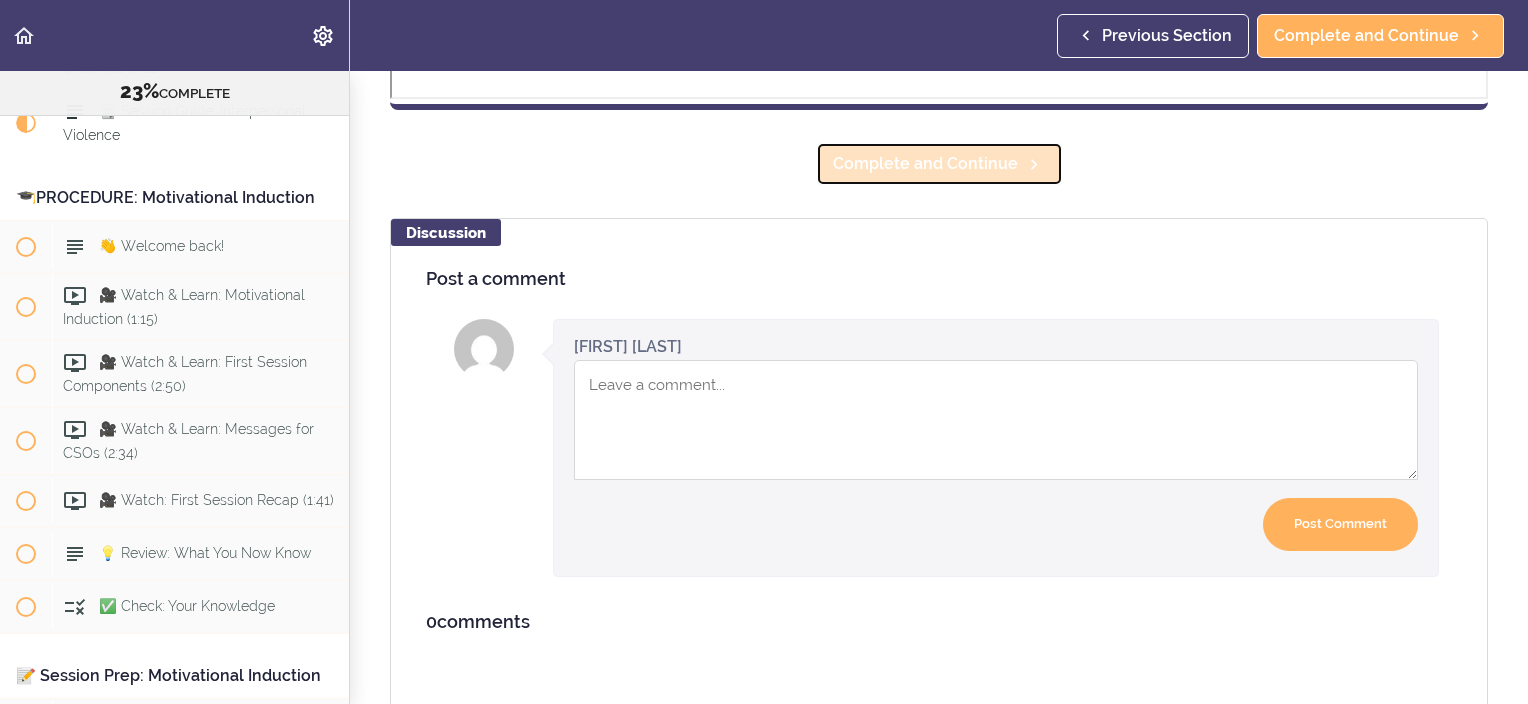 click on "Complete and Continue" at bounding box center (925, 164) 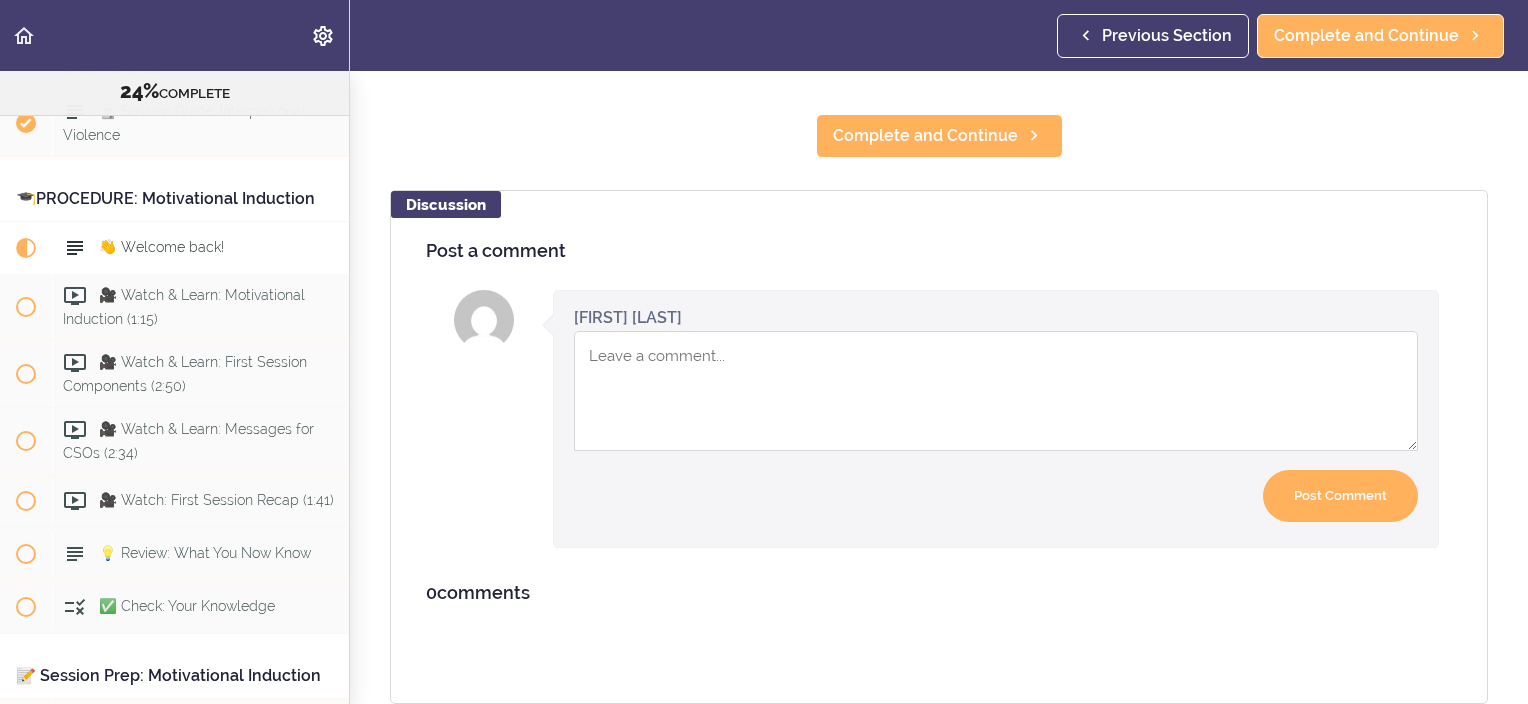scroll, scrollTop: 0, scrollLeft: 0, axis: both 